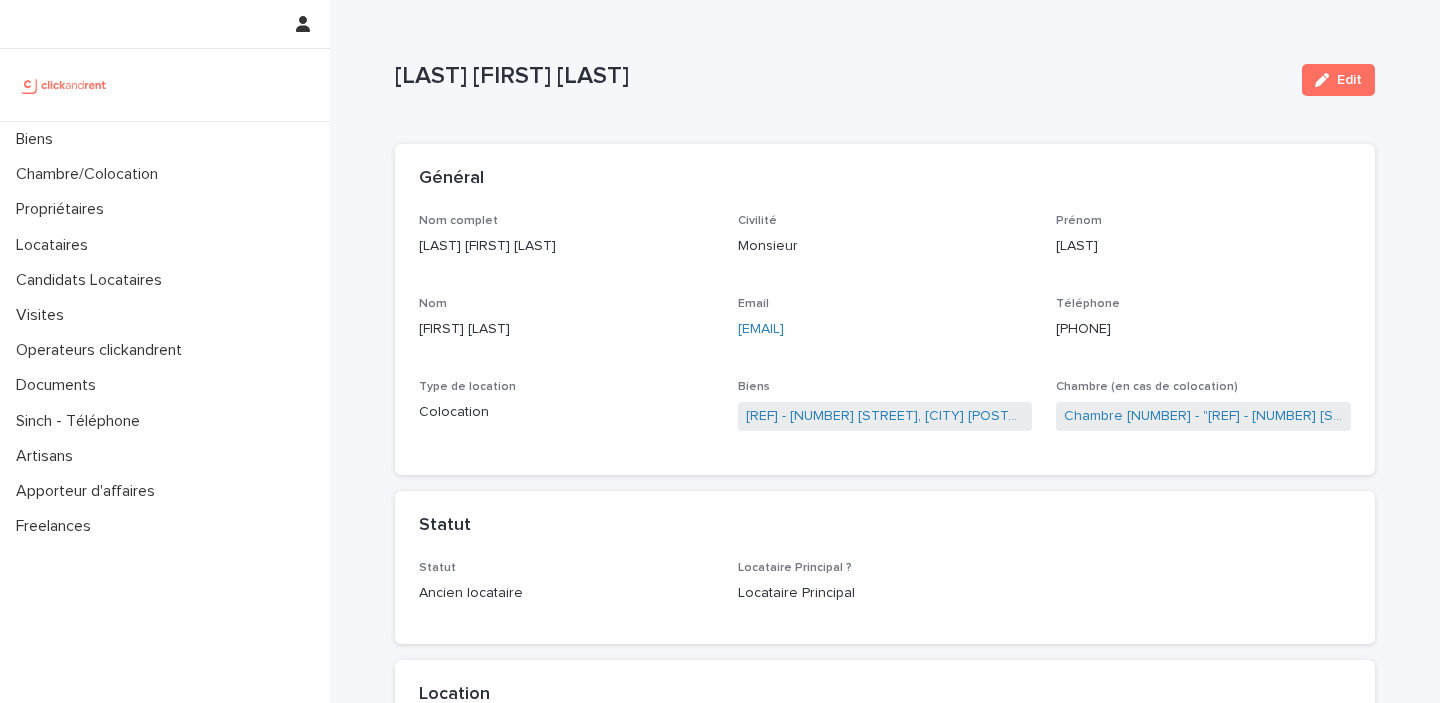 scroll, scrollTop: 0, scrollLeft: 0, axis: both 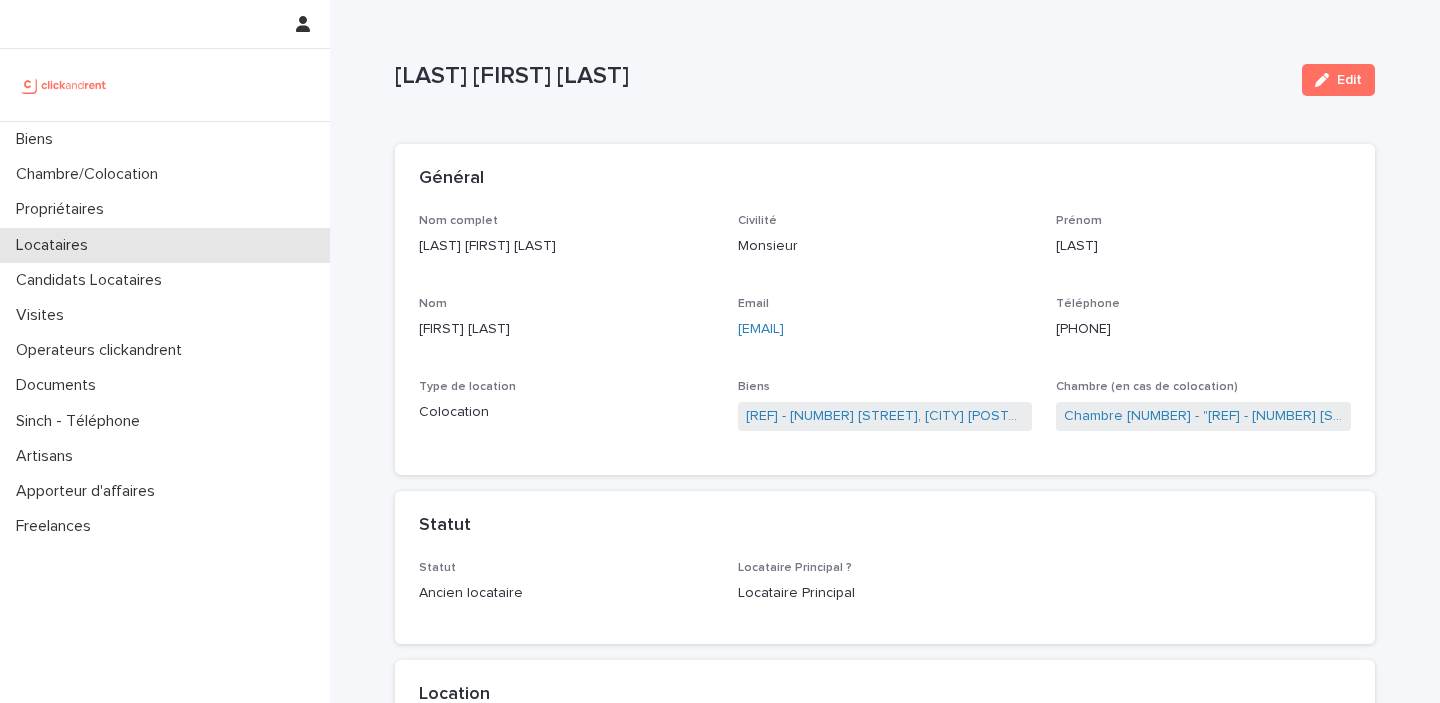 click on "Locataires" at bounding box center (165, 245) 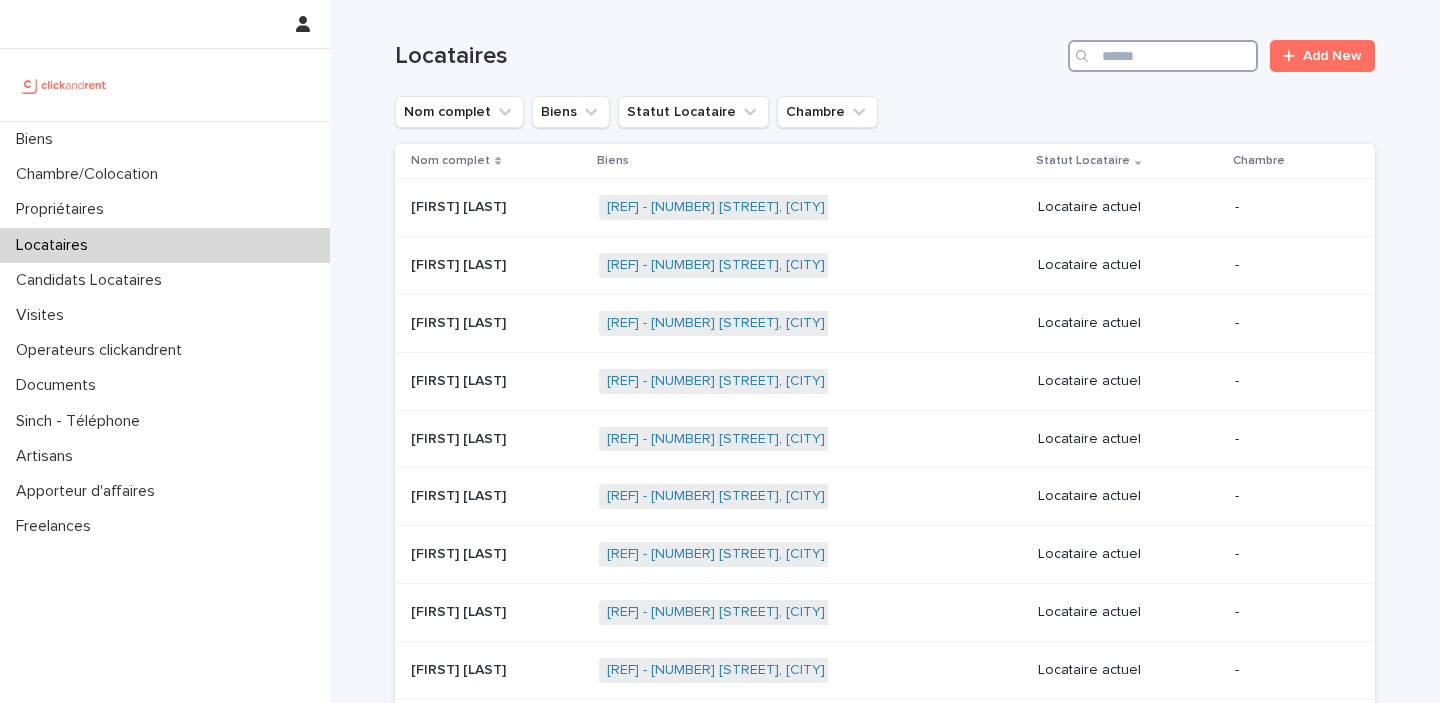click at bounding box center (1163, 56) 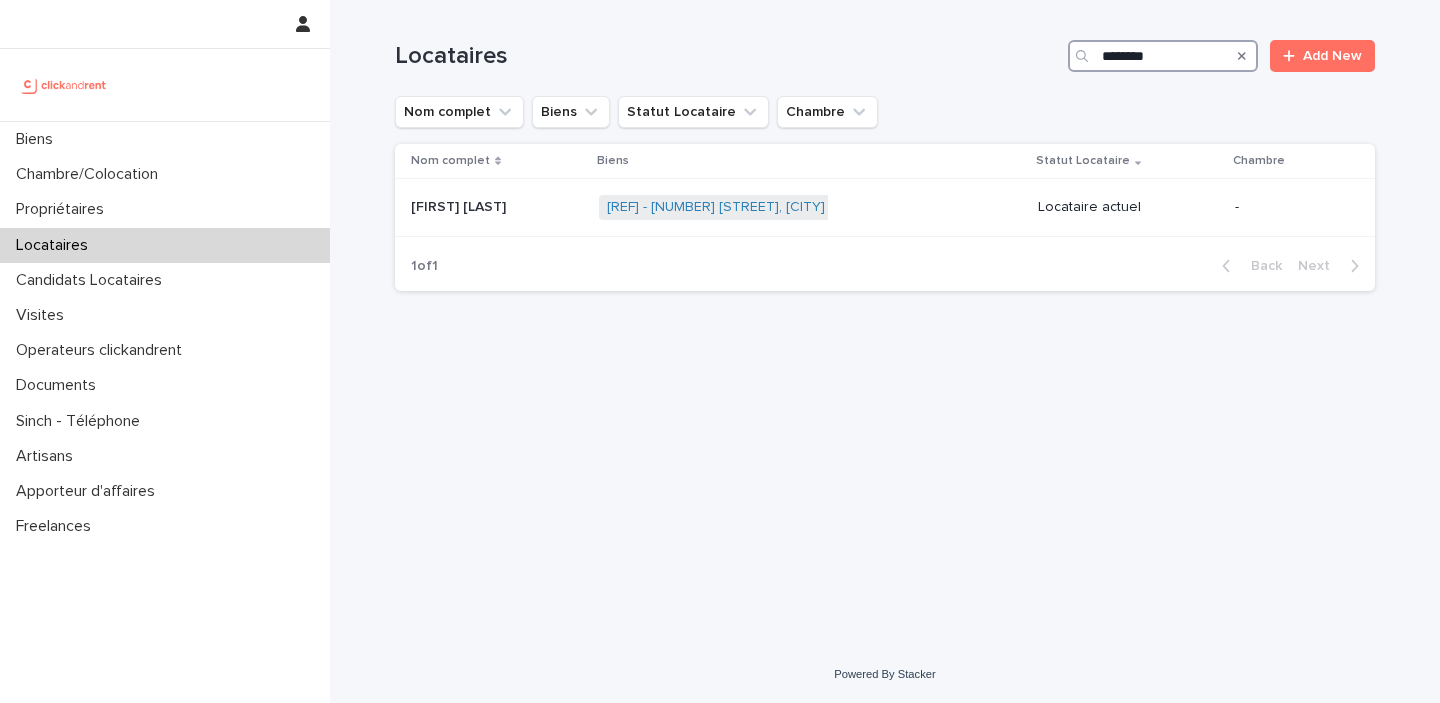 drag, startPoint x: 1175, startPoint y: 55, endPoint x: 1005, endPoint y: 54, distance: 170.00294 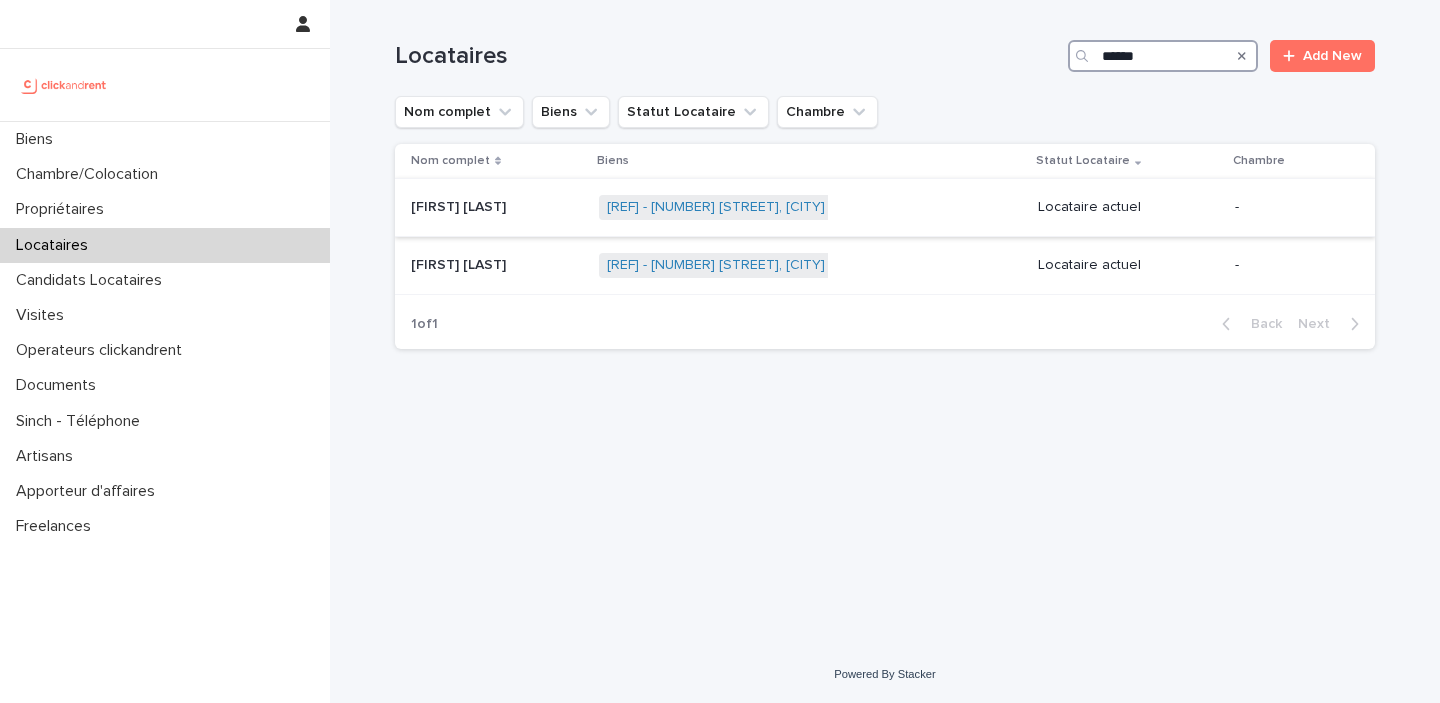 type on "******" 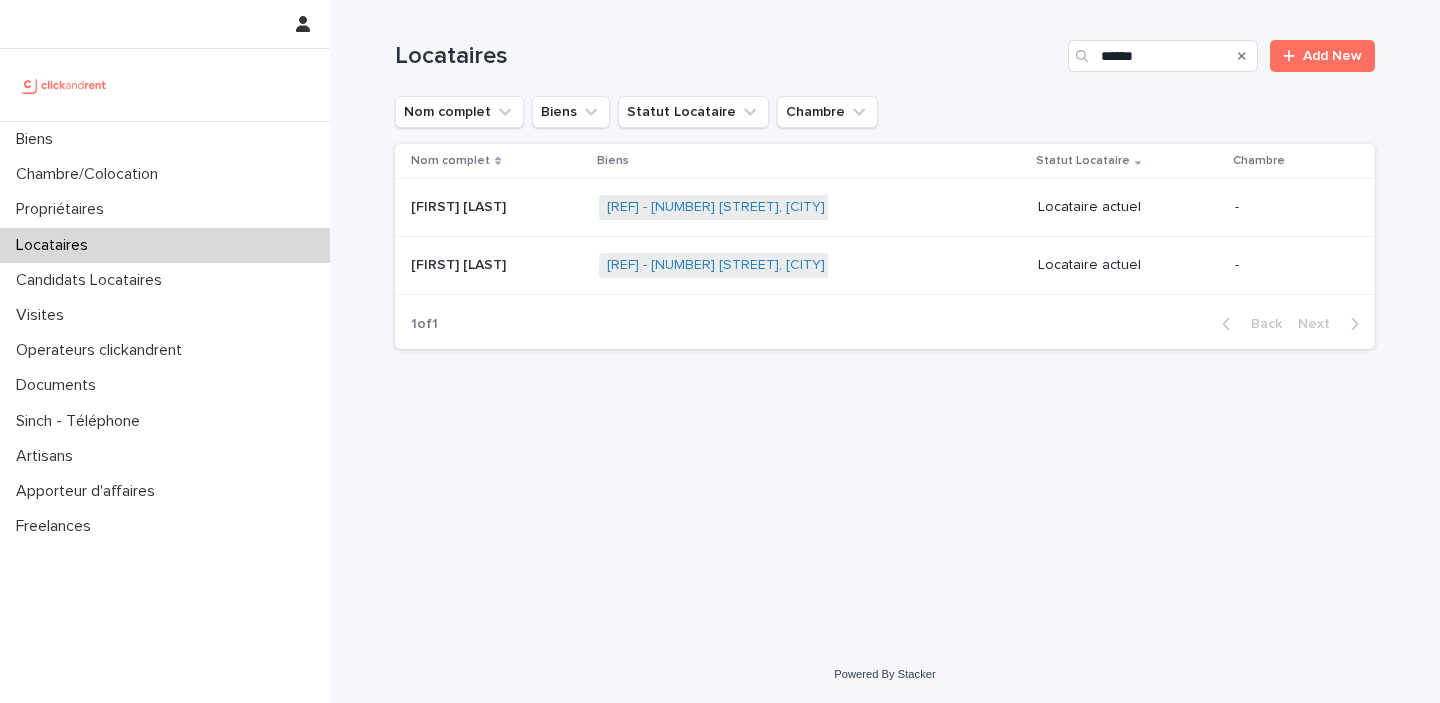 click on "[REF] - [NUMBER] [STREET], [CITY] [POSTAL_CODE]   + [COUNTRY_CODE]" at bounding box center (810, 207) 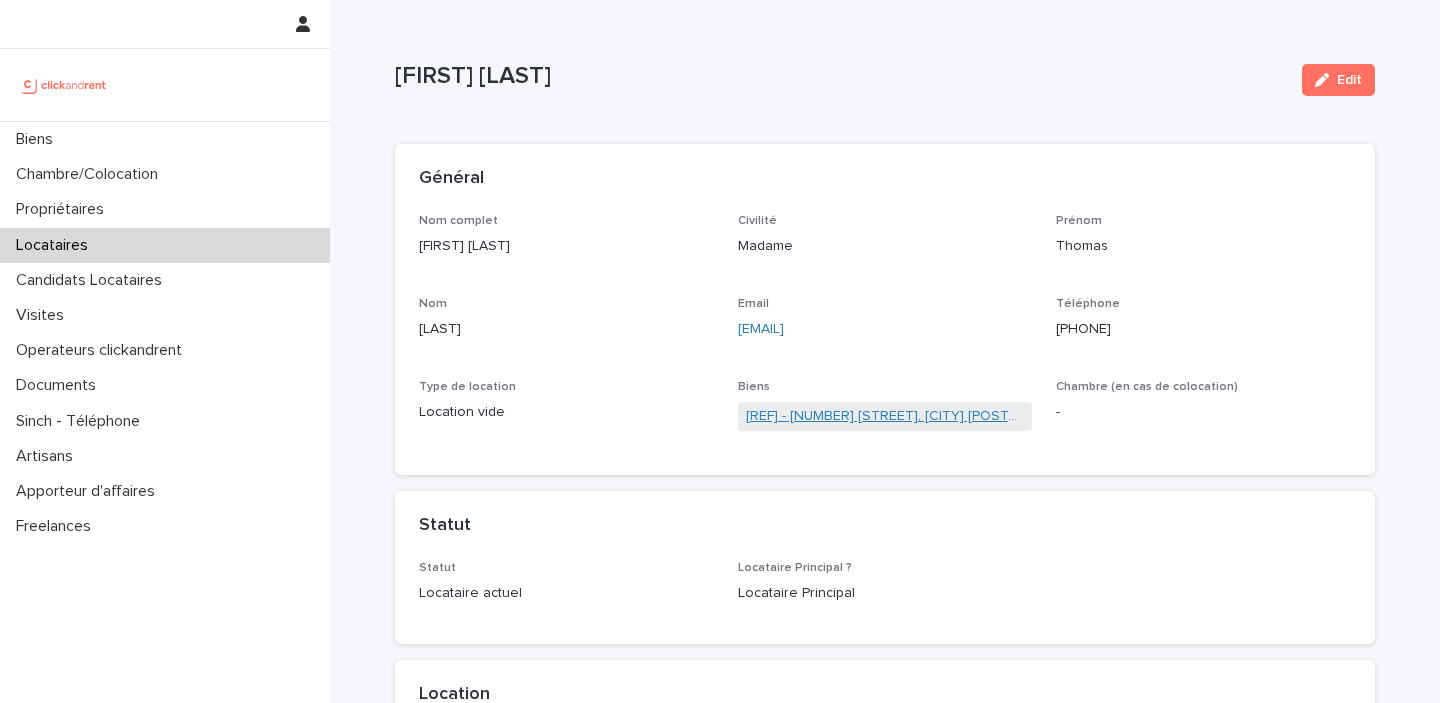 click on "[REF] - [NUMBER] [STREET], [CITY] [POSTAL_CODE]" at bounding box center [885, 416] 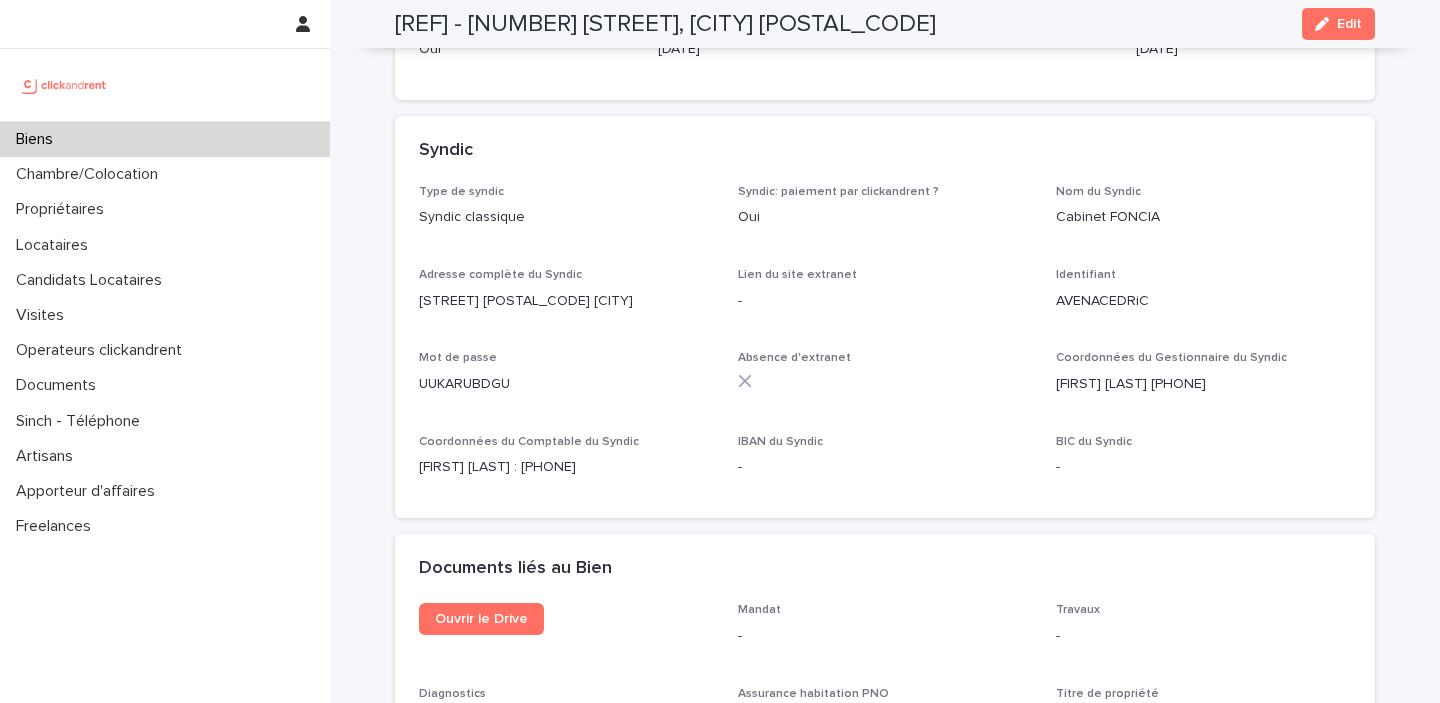 scroll, scrollTop: 7001, scrollLeft: 0, axis: vertical 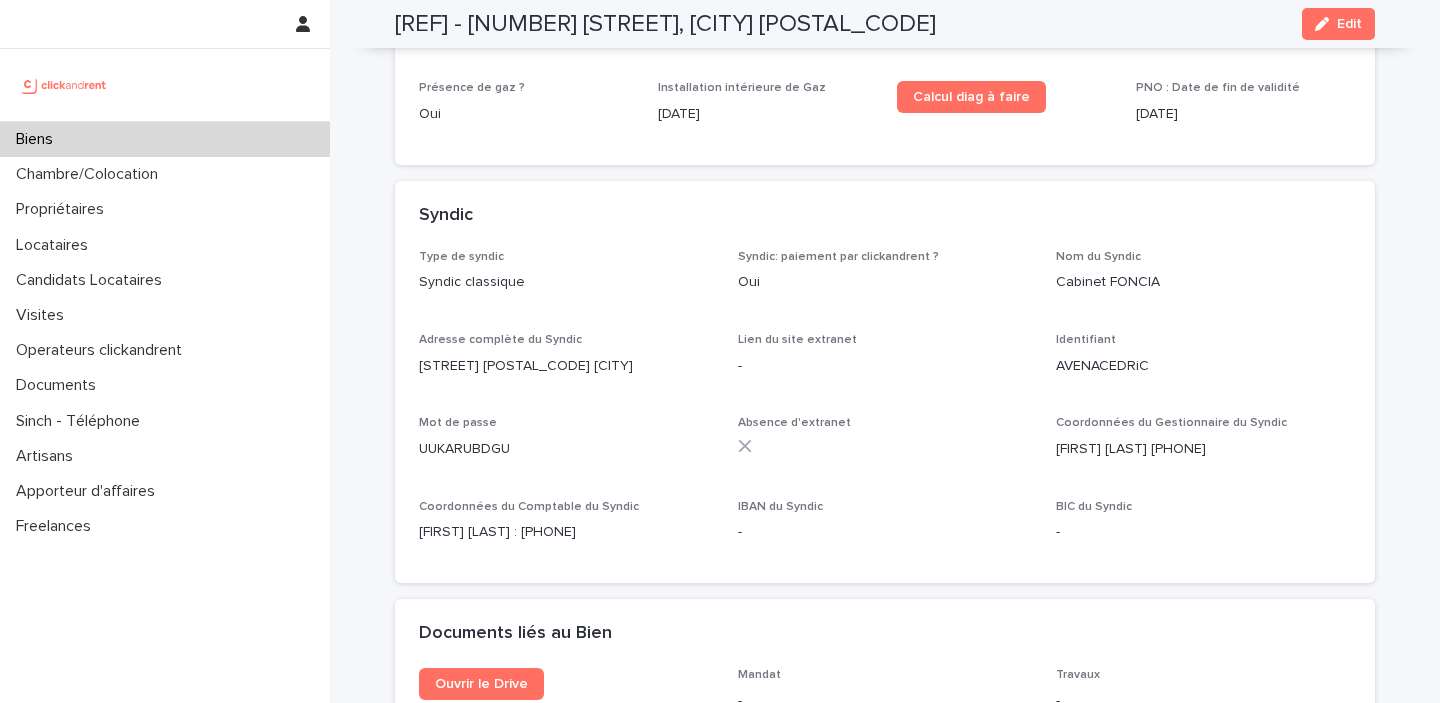 drag, startPoint x: 1291, startPoint y: 475, endPoint x: 1183, endPoint y: 482, distance: 108.226616 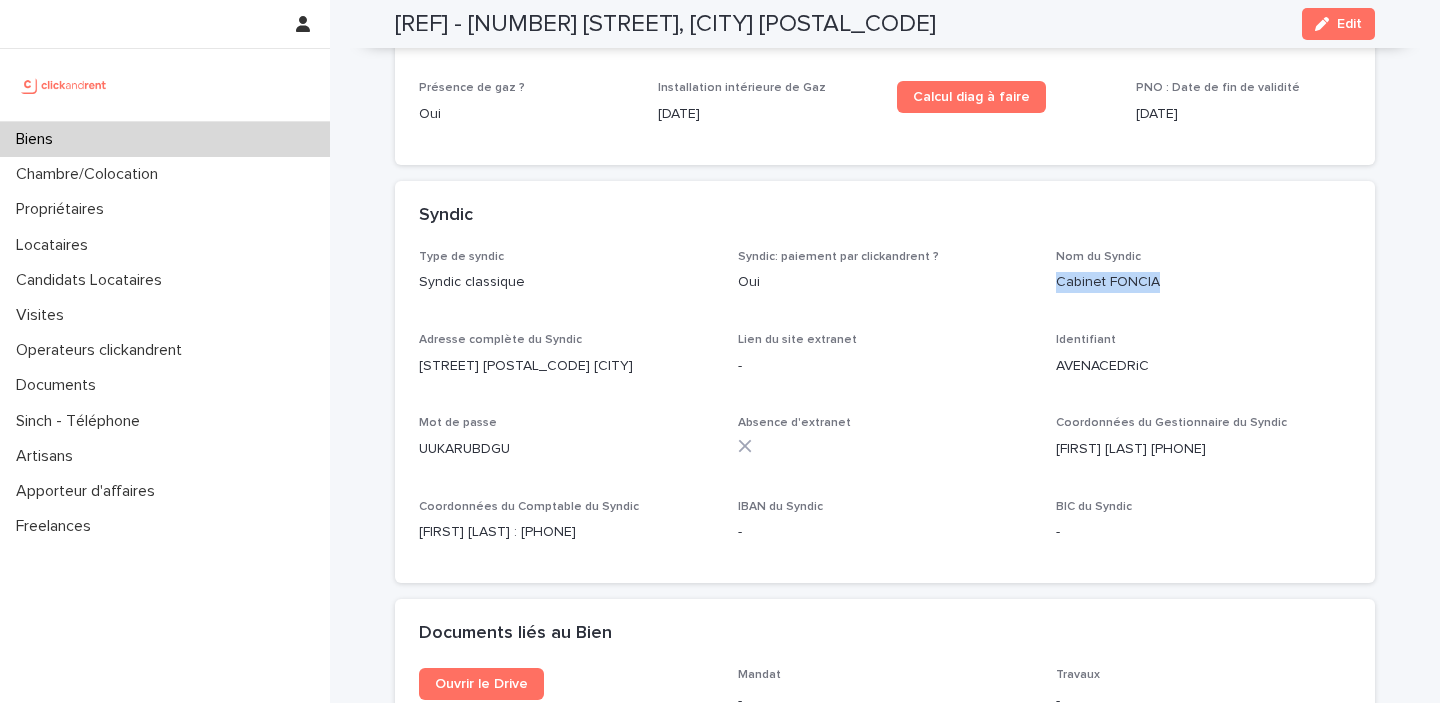 drag, startPoint x: 1174, startPoint y: 291, endPoint x: 1047, endPoint y: 297, distance: 127.141655 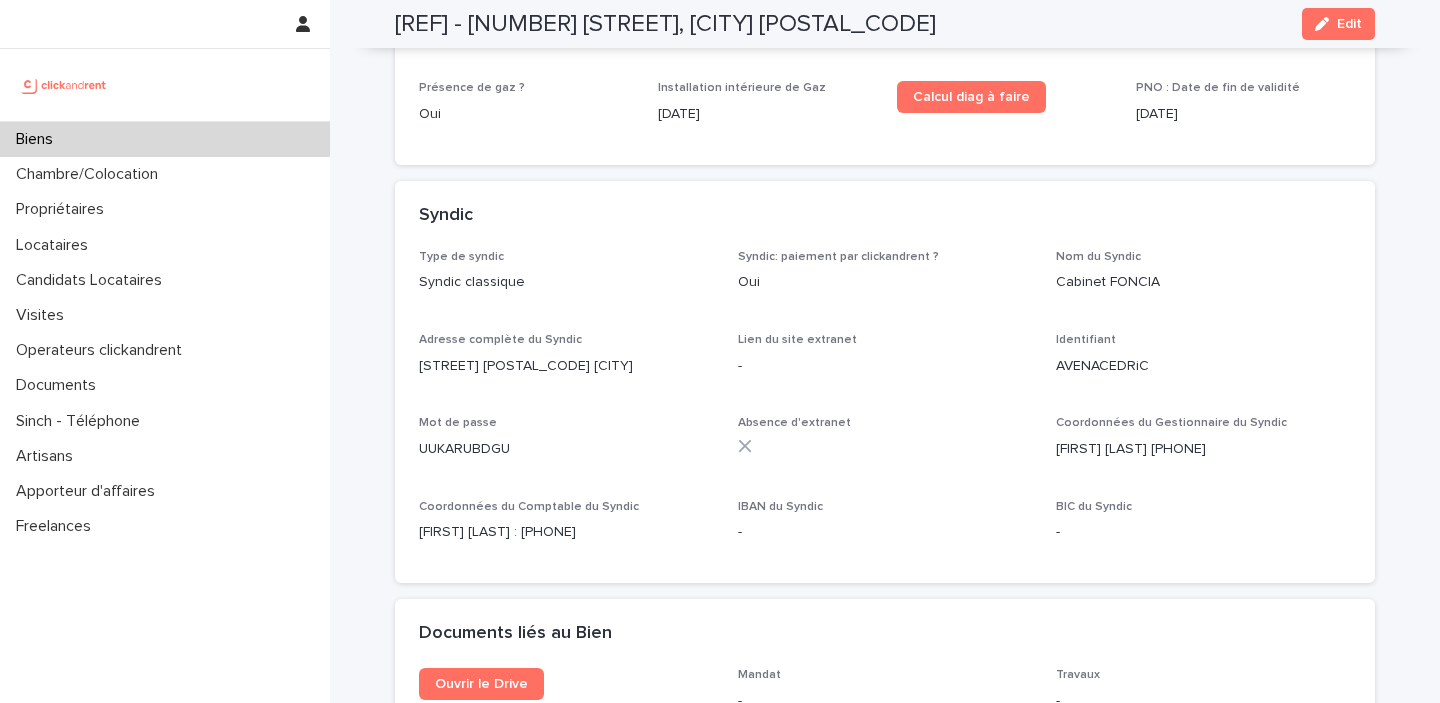 click at bounding box center [1203, 282] 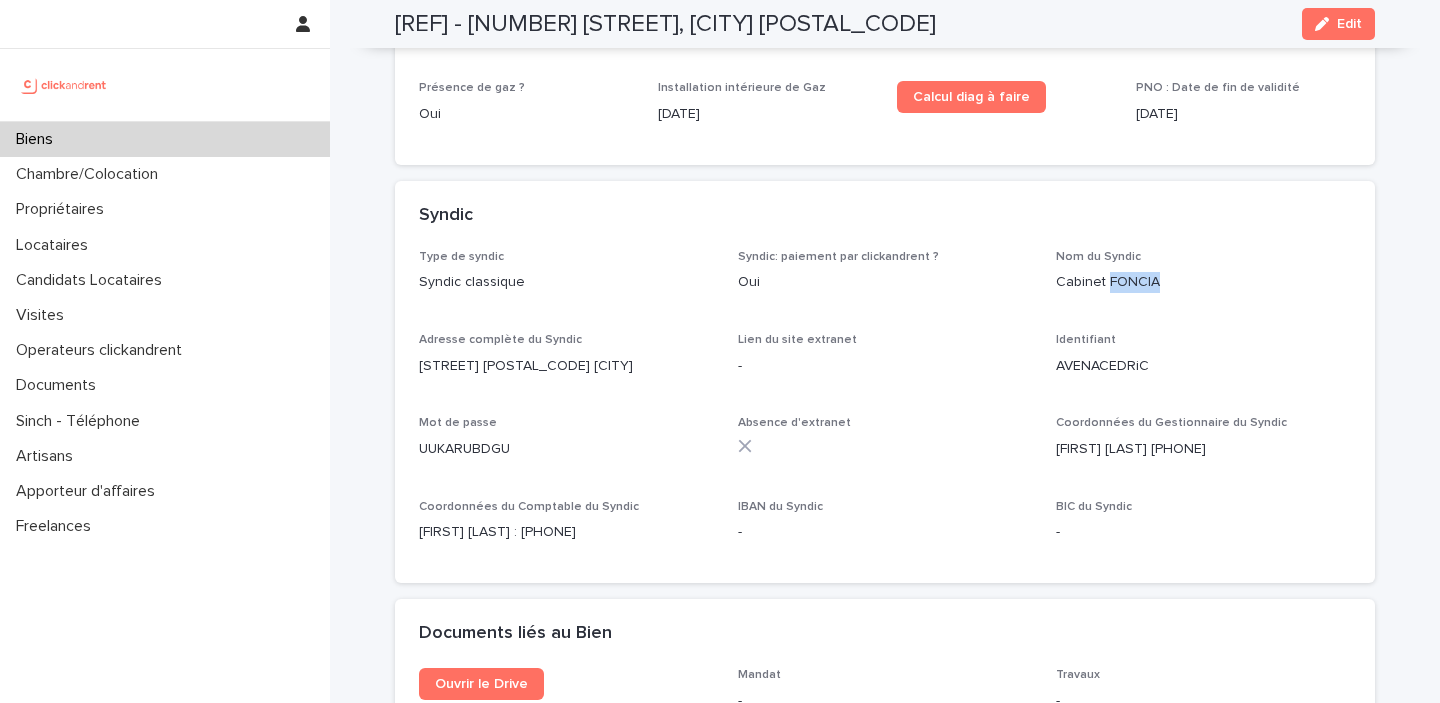 click at bounding box center [1203, 282] 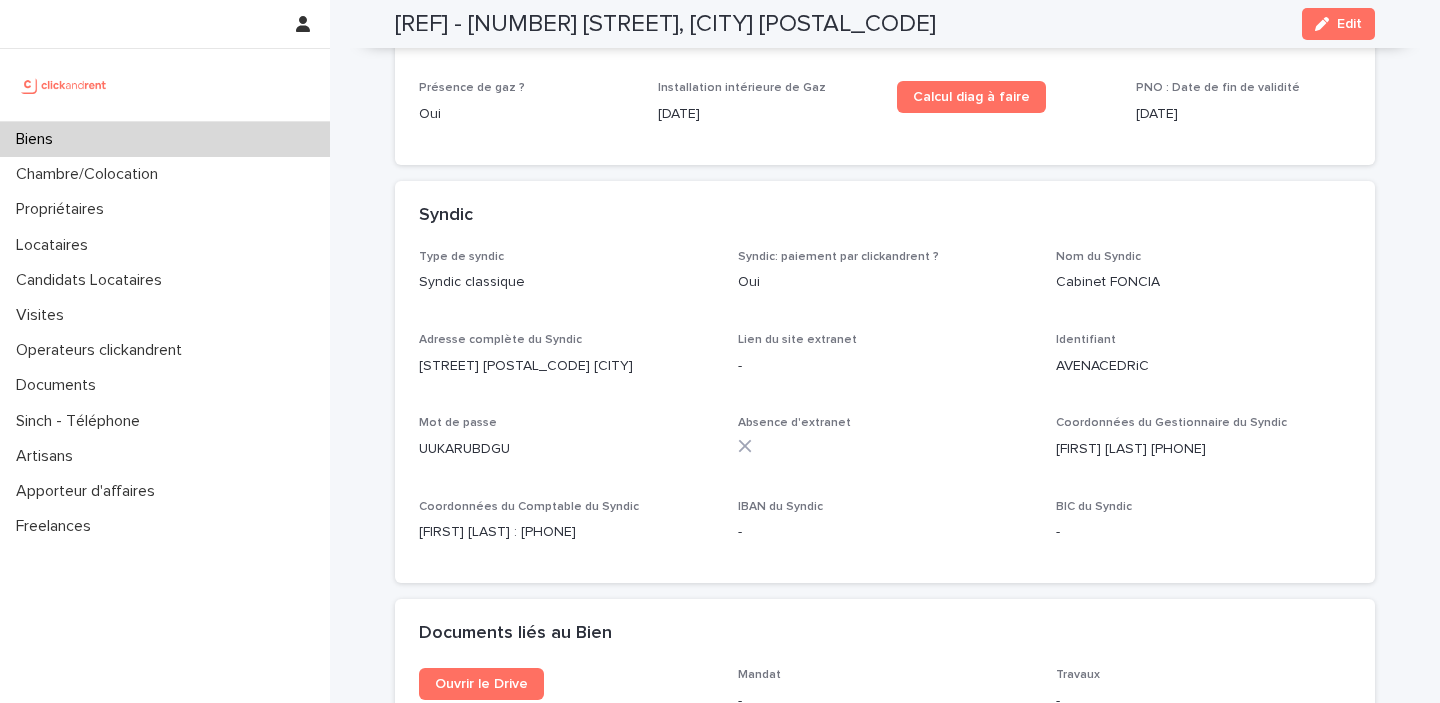 click at bounding box center [1203, 282] 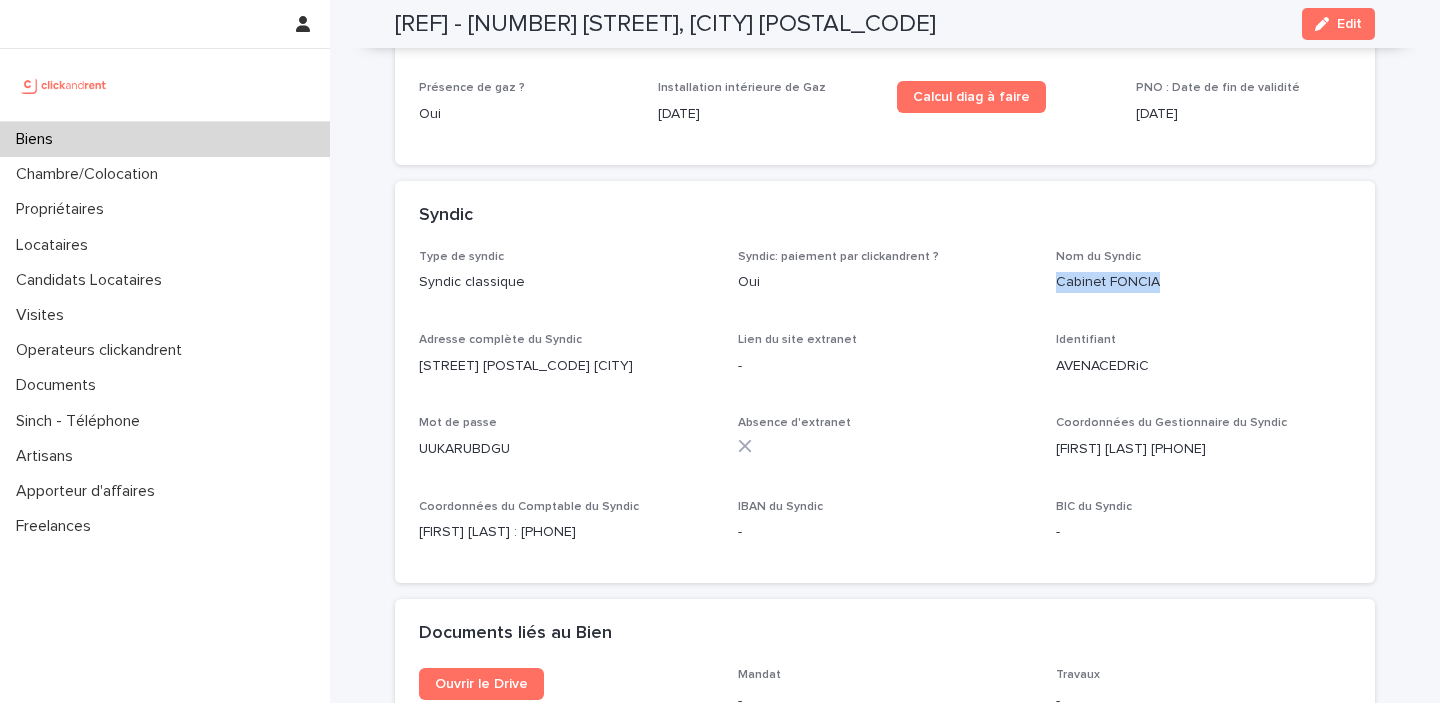 drag, startPoint x: 1171, startPoint y: 290, endPoint x: 1054, endPoint y: 290, distance: 117 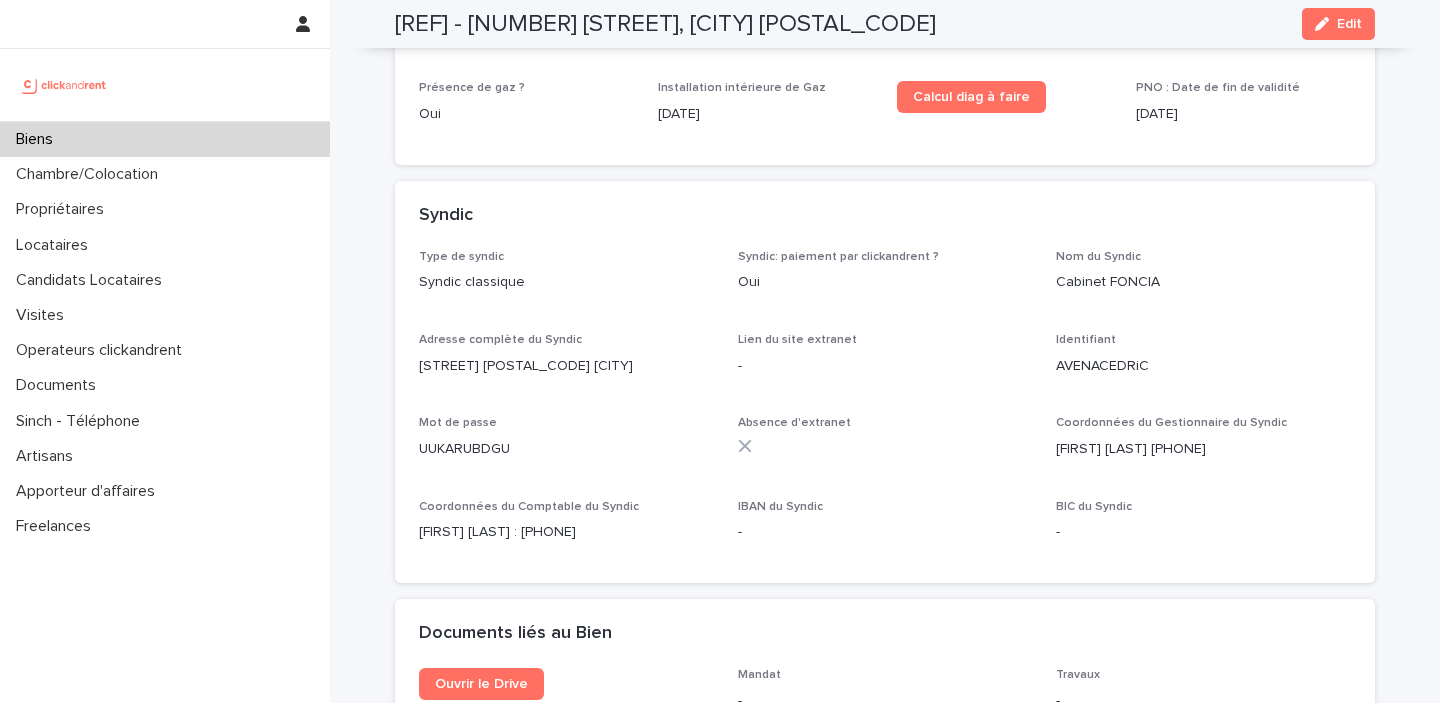 click at bounding box center [885, 362] 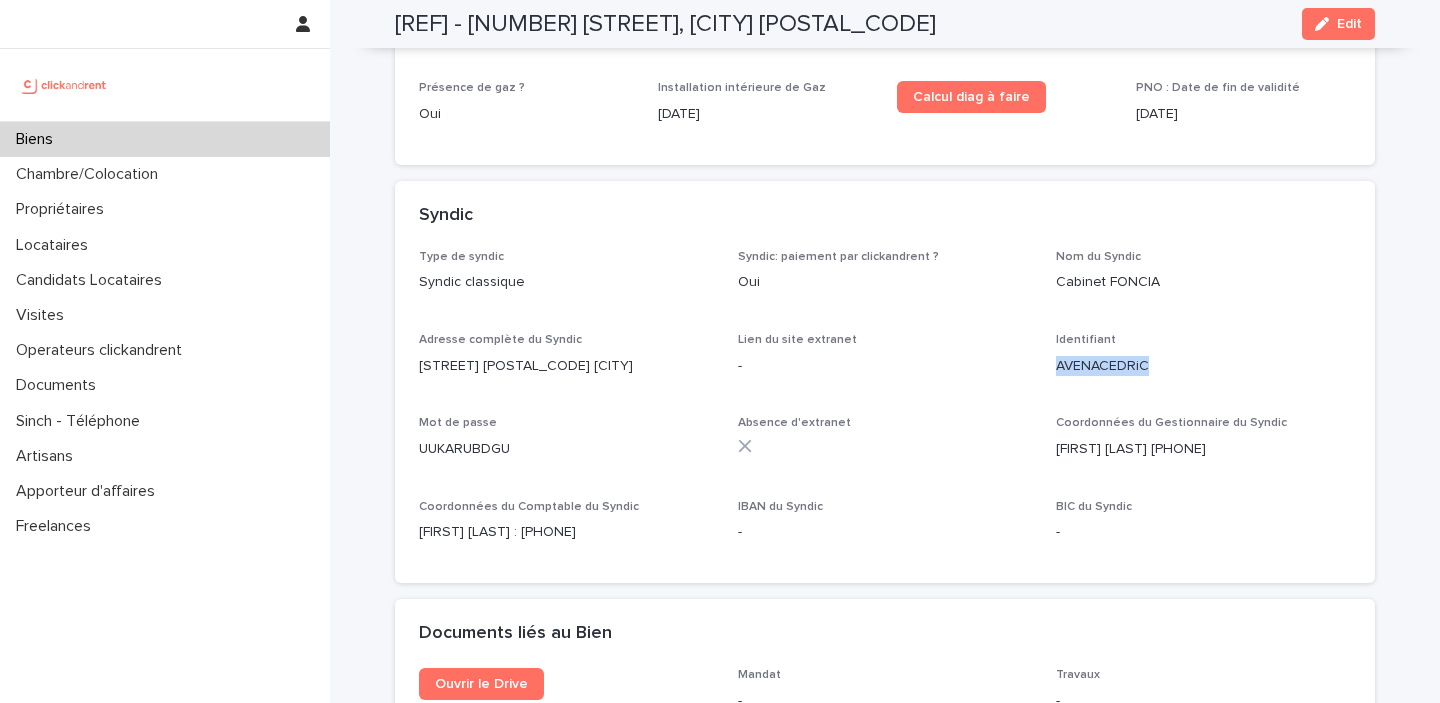 drag, startPoint x: 1060, startPoint y: 370, endPoint x: 1156, endPoint y: 379, distance: 96.42095 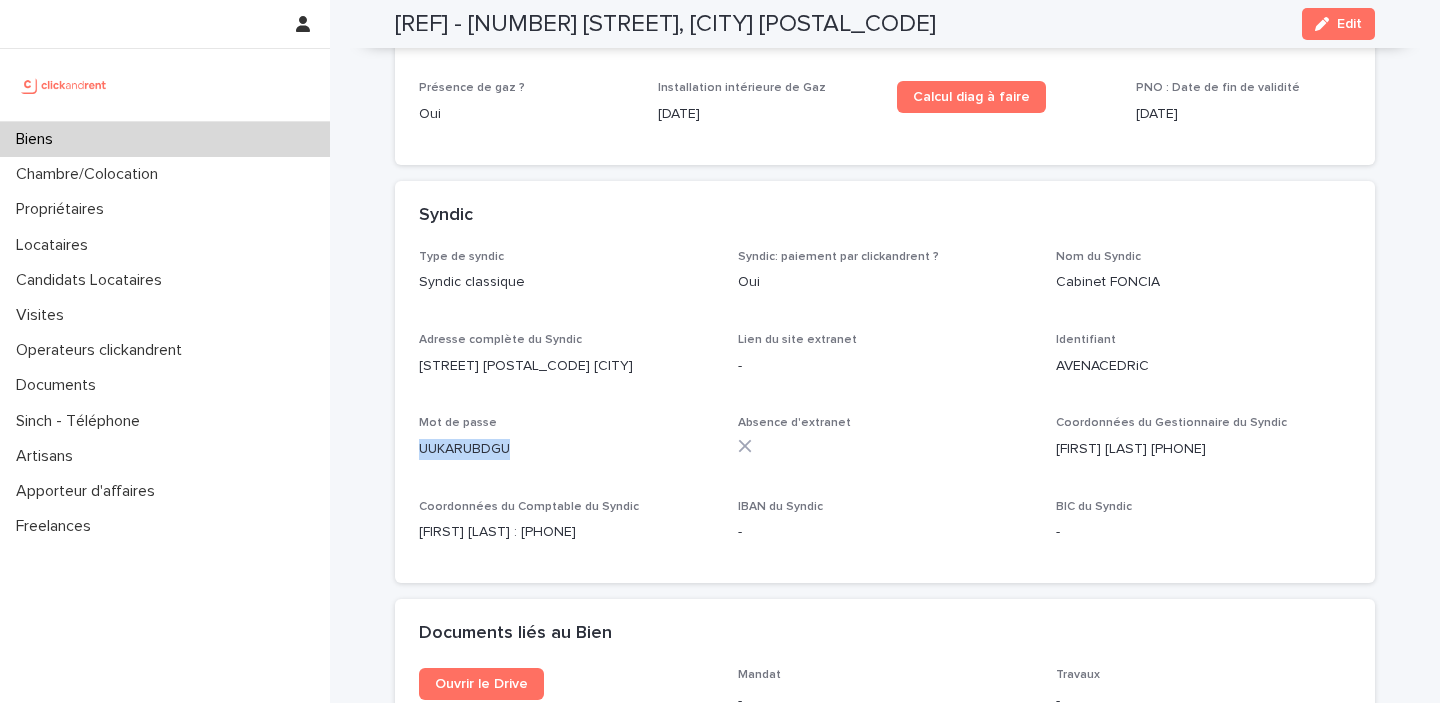 drag, startPoint x: 536, startPoint y: 481, endPoint x: 406, endPoint y: 477, distance: 130.06152 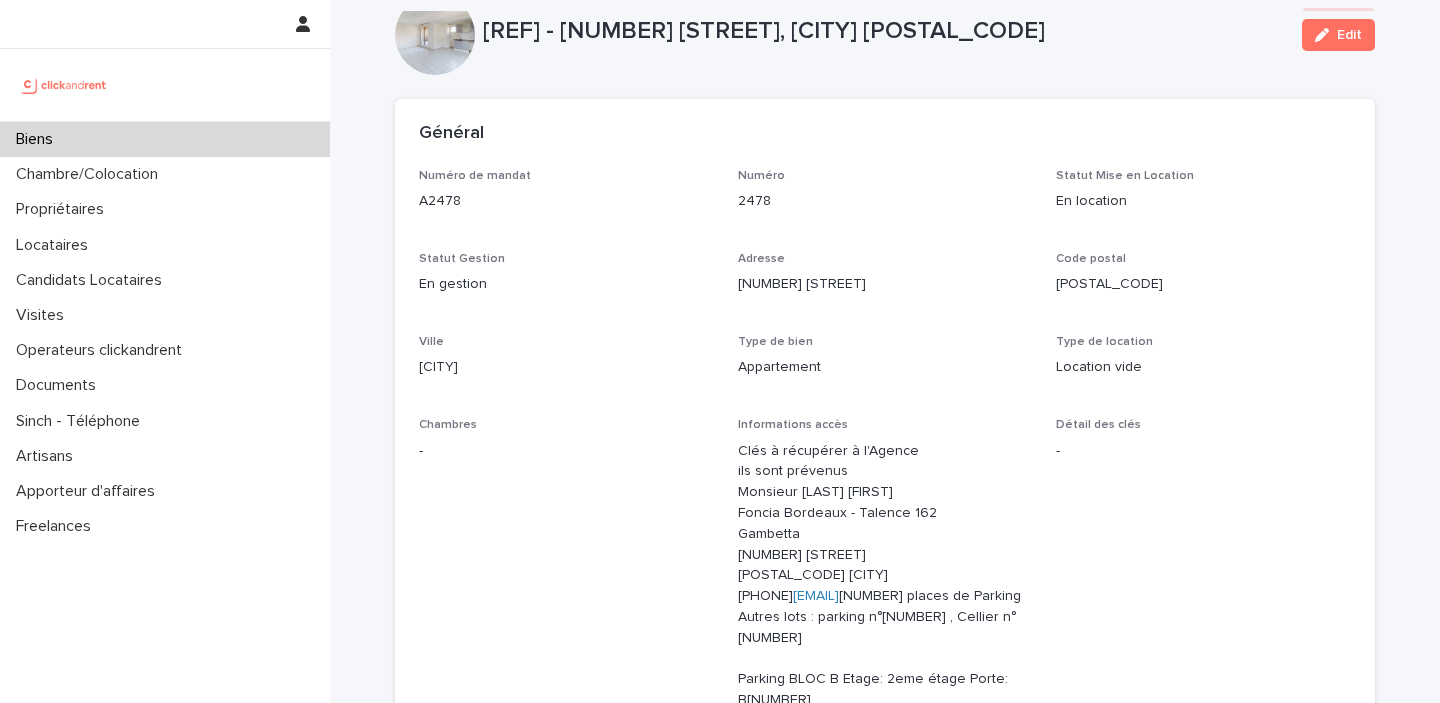 scroll, scrollTop: 0, scrollLeft: 0, axis: both 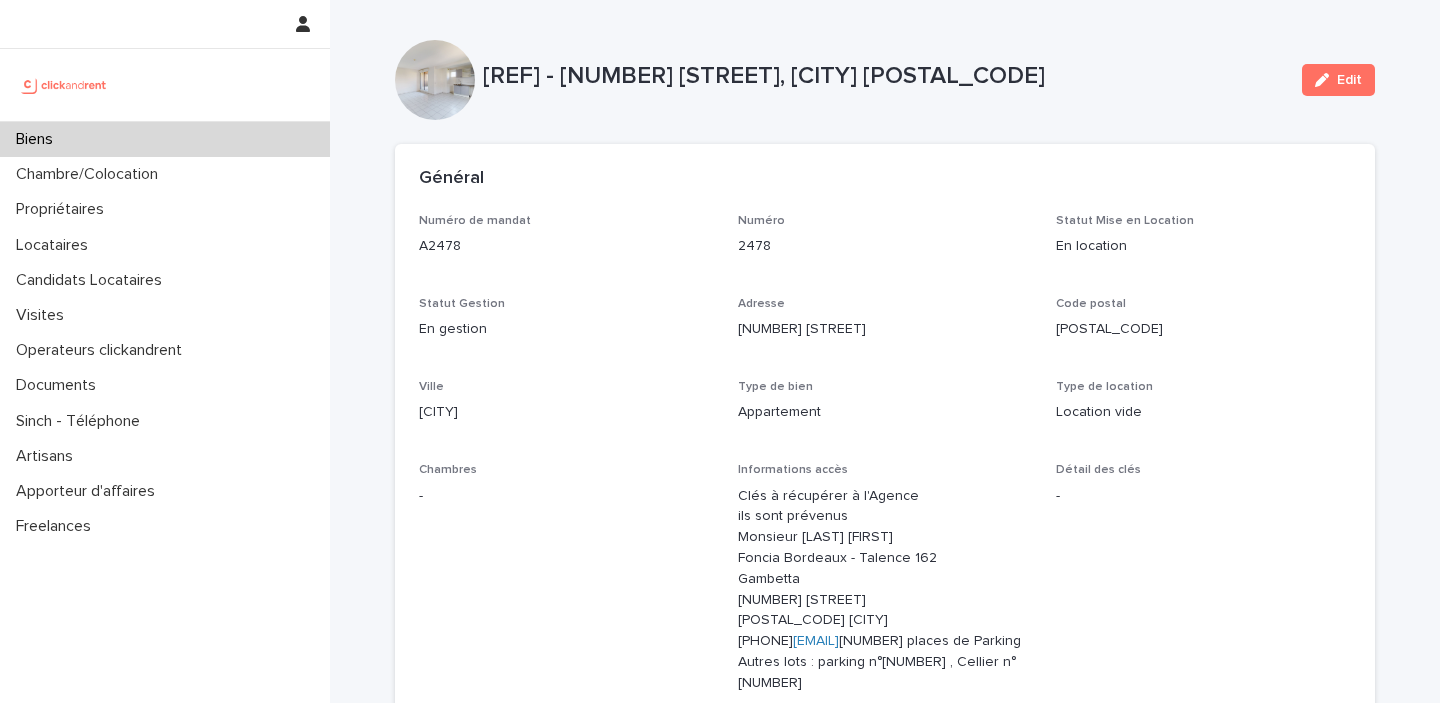 click on "Type de bien" at bounding box center (885, 387) 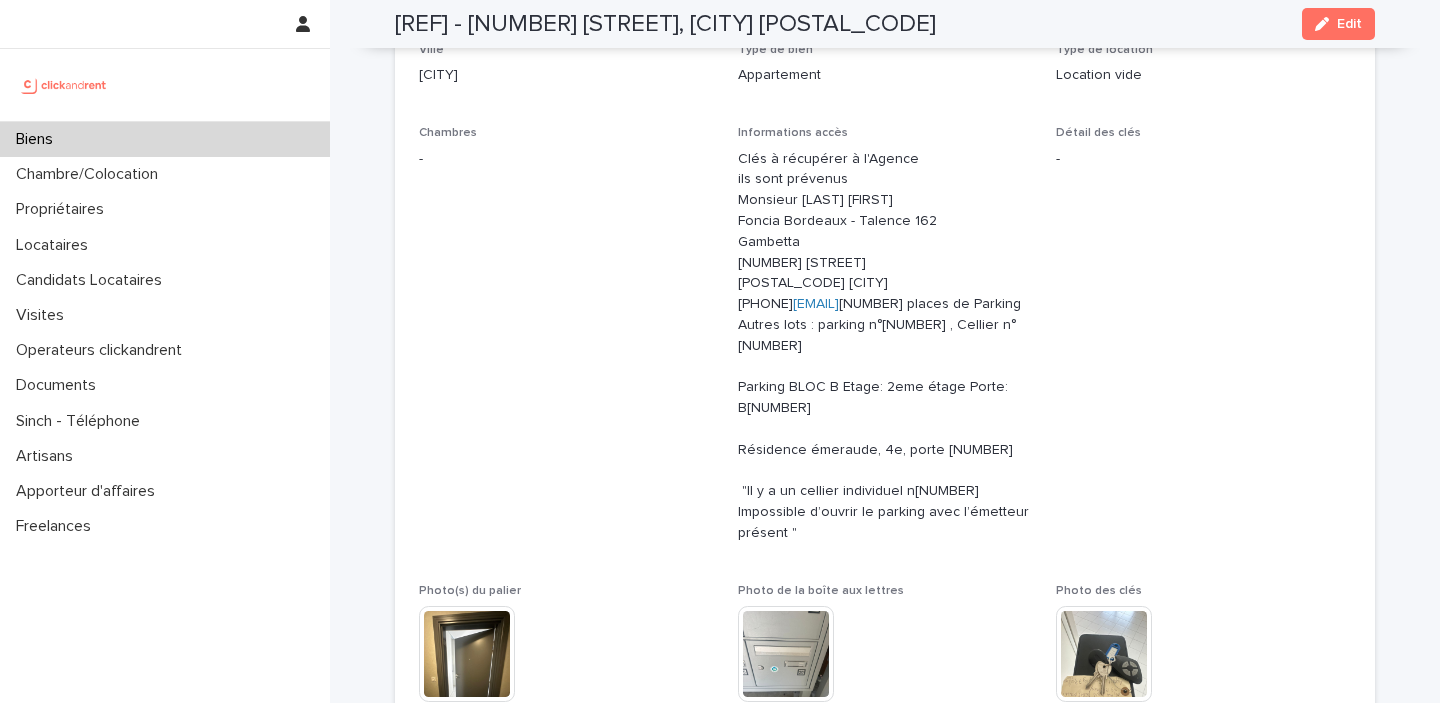 scroll, scrollTop: 340, scrollLeft: 0, axis: vertical 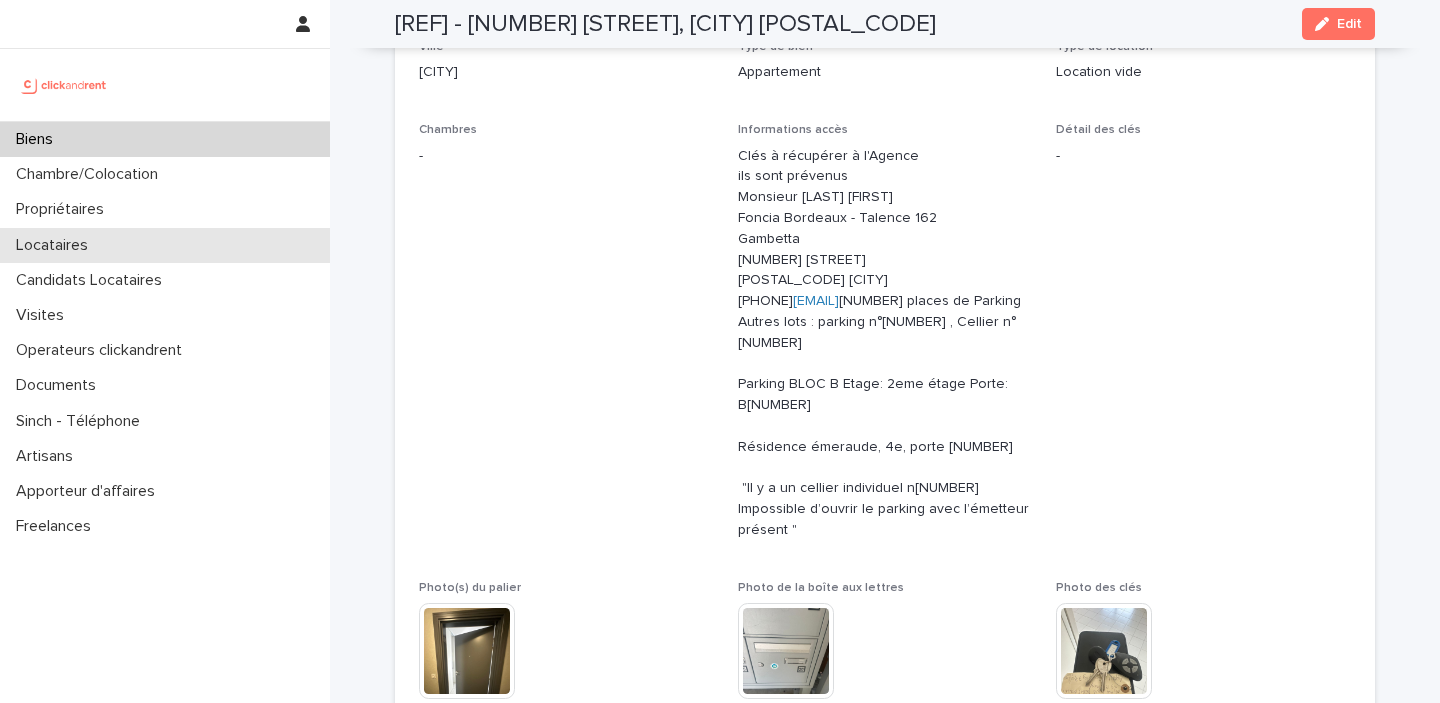 click on "Locataires" at bounding box center [165, 245] 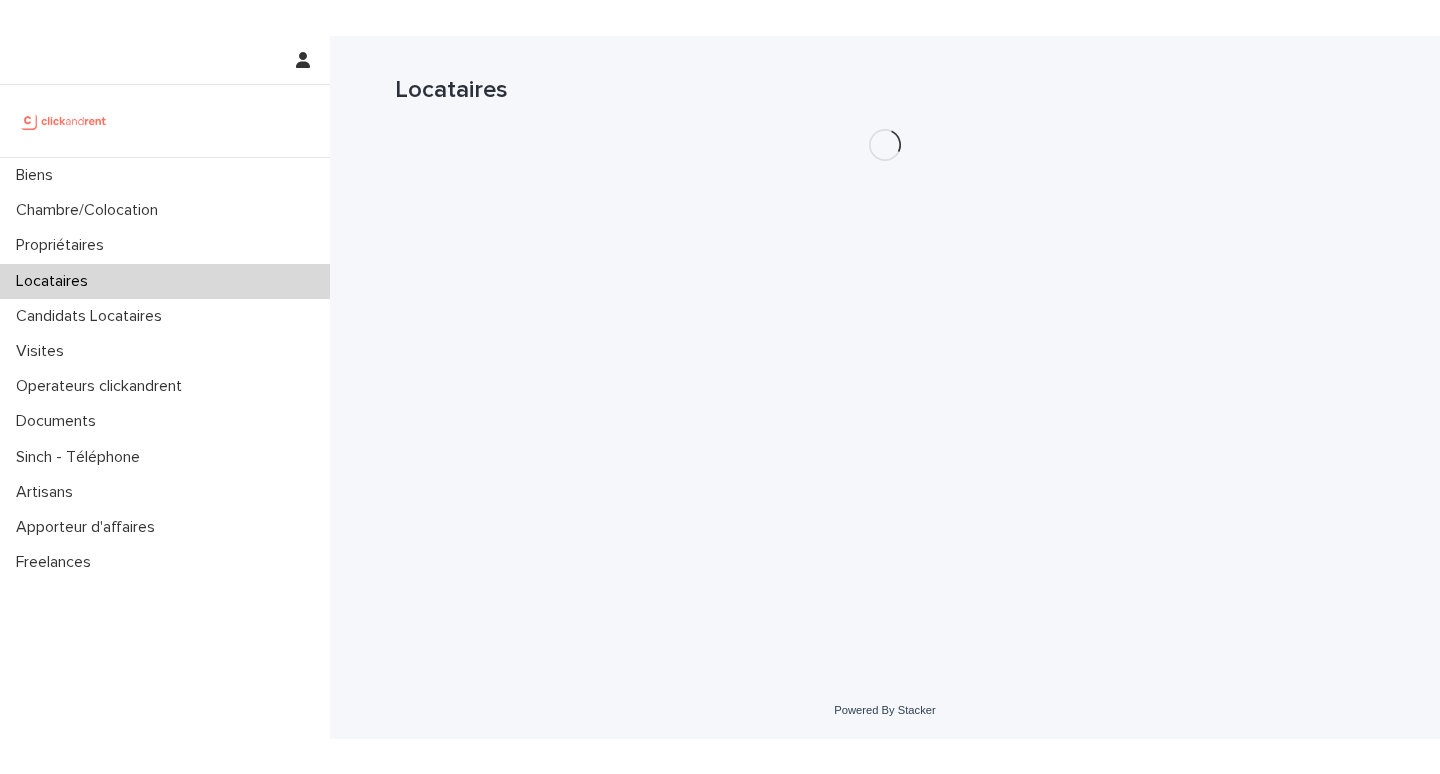 scroll, scrollTop: 0, scrollLeft: 0, axis: both 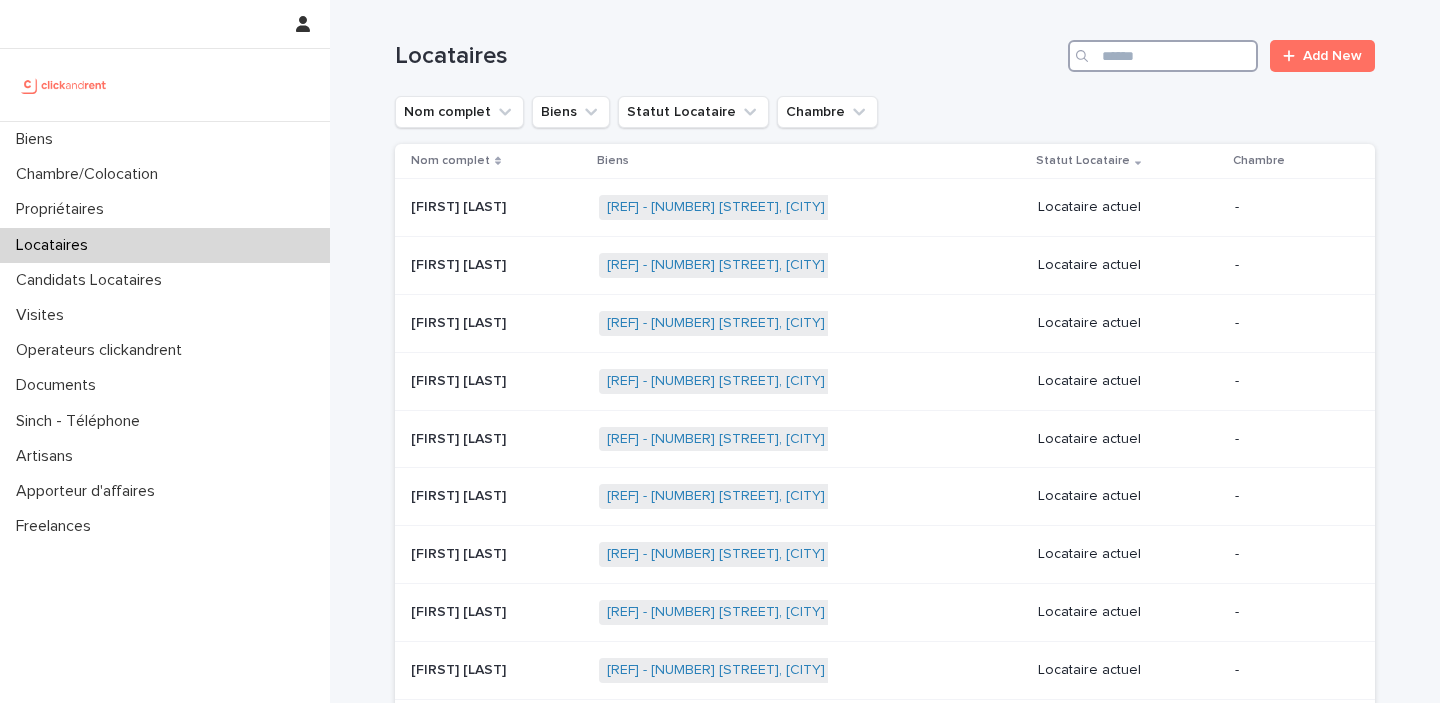 click at bounding box center (1163, 56) 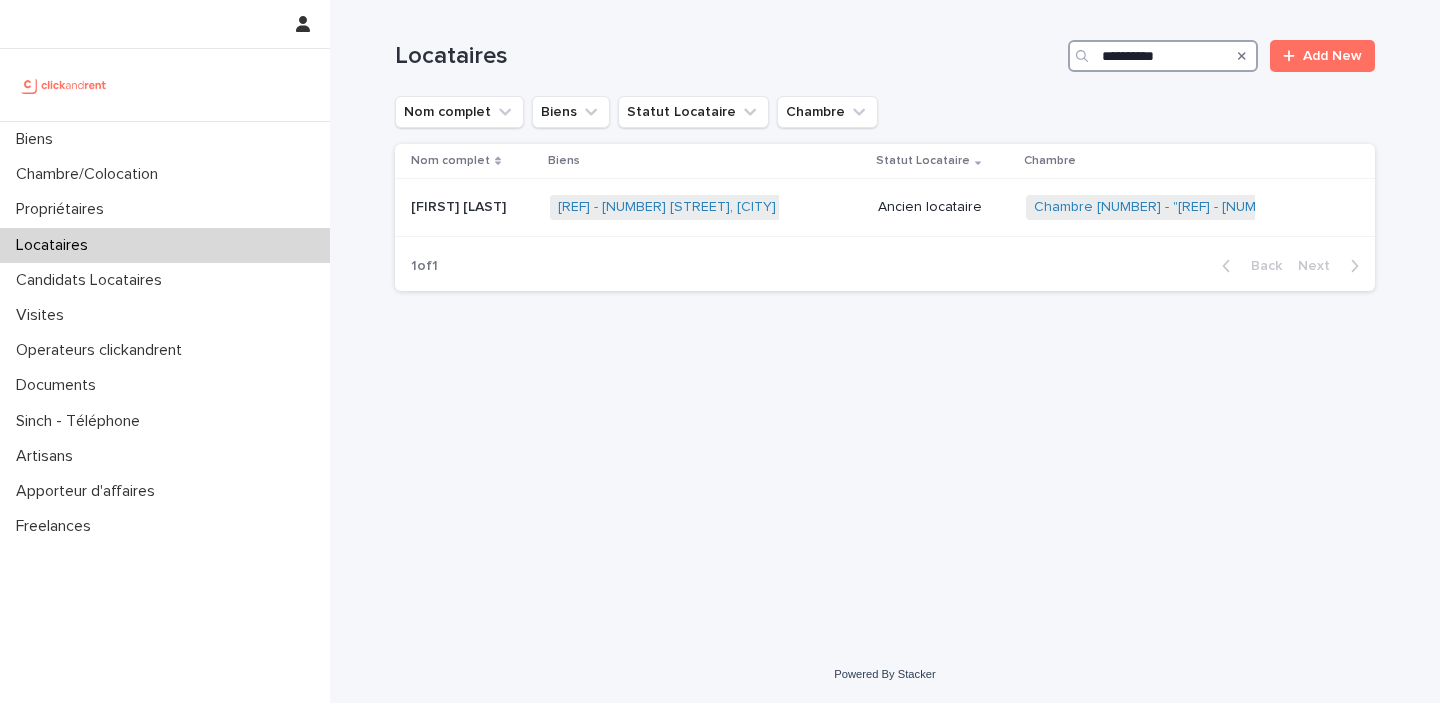 type on "**********" 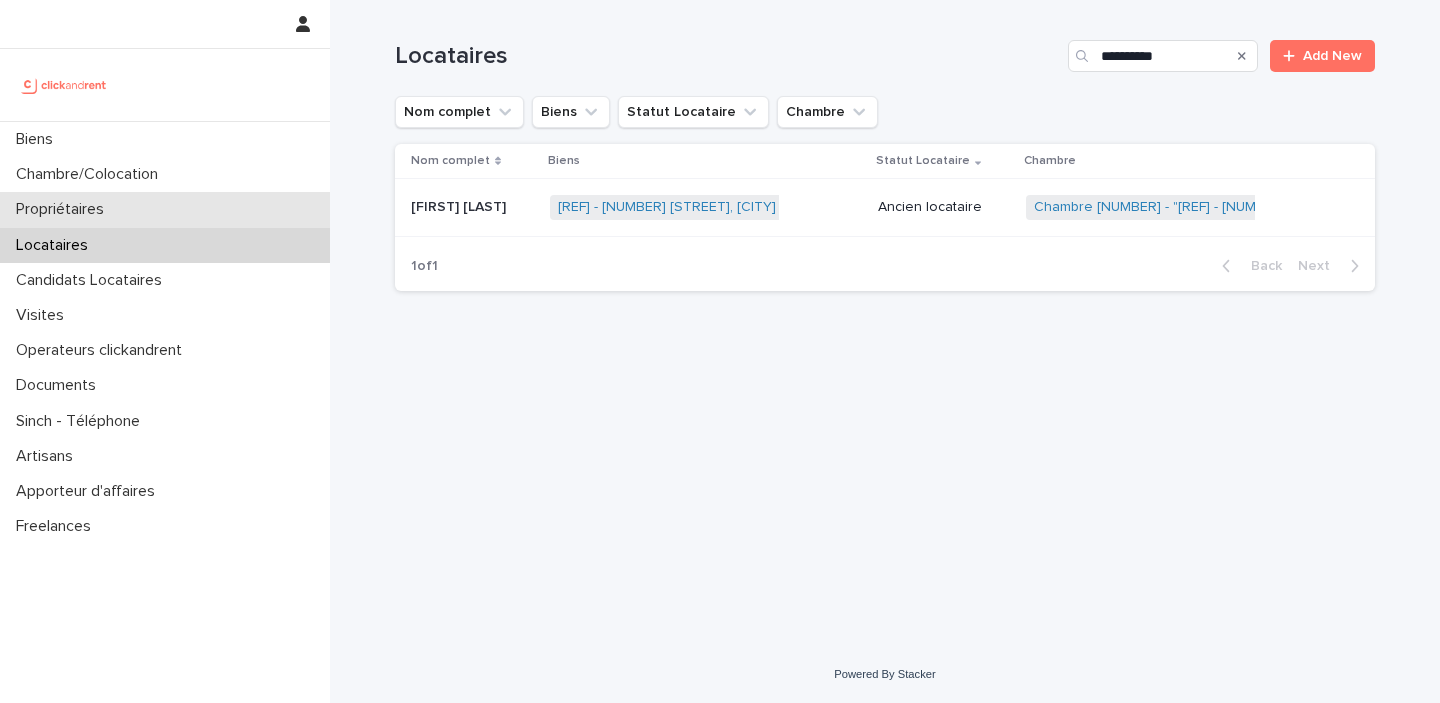 click on "Propriétaires" at bounding box center [165, 209] 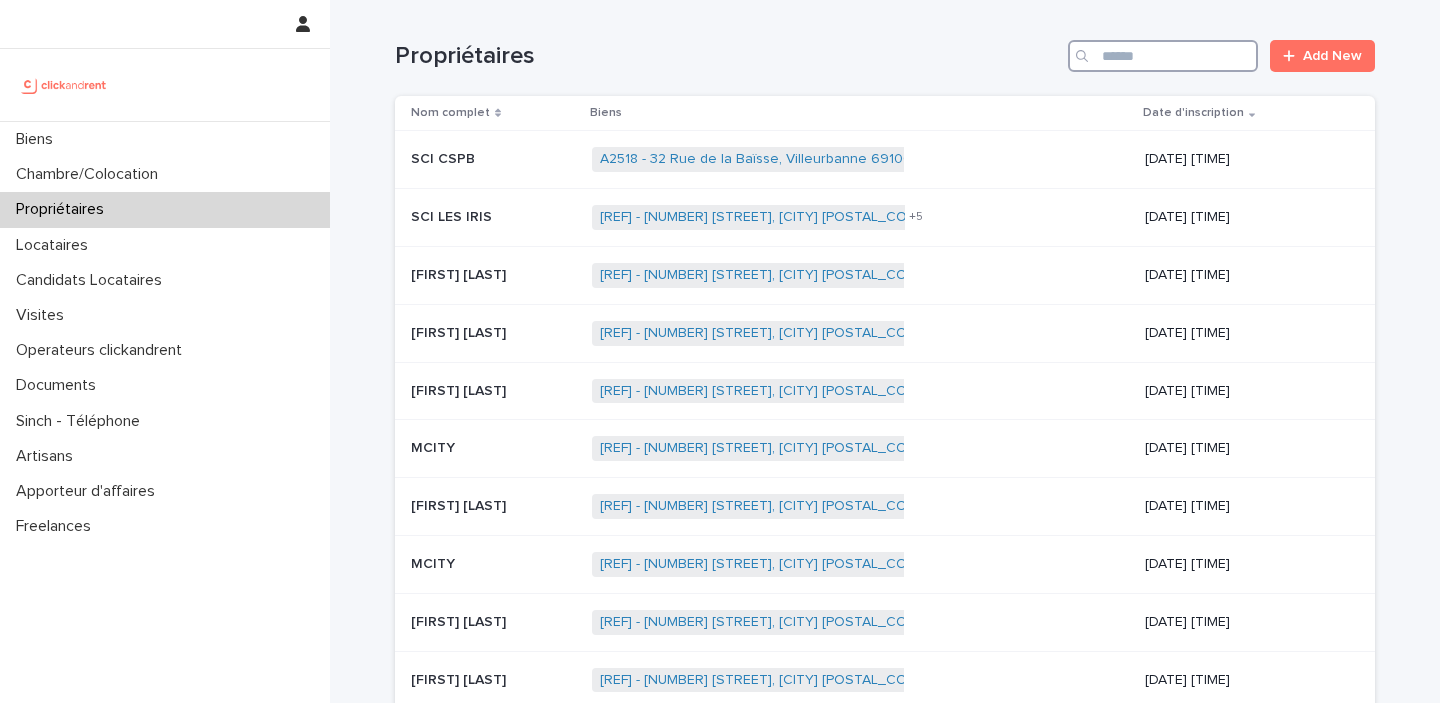 click at bounding box center (1163, 56) 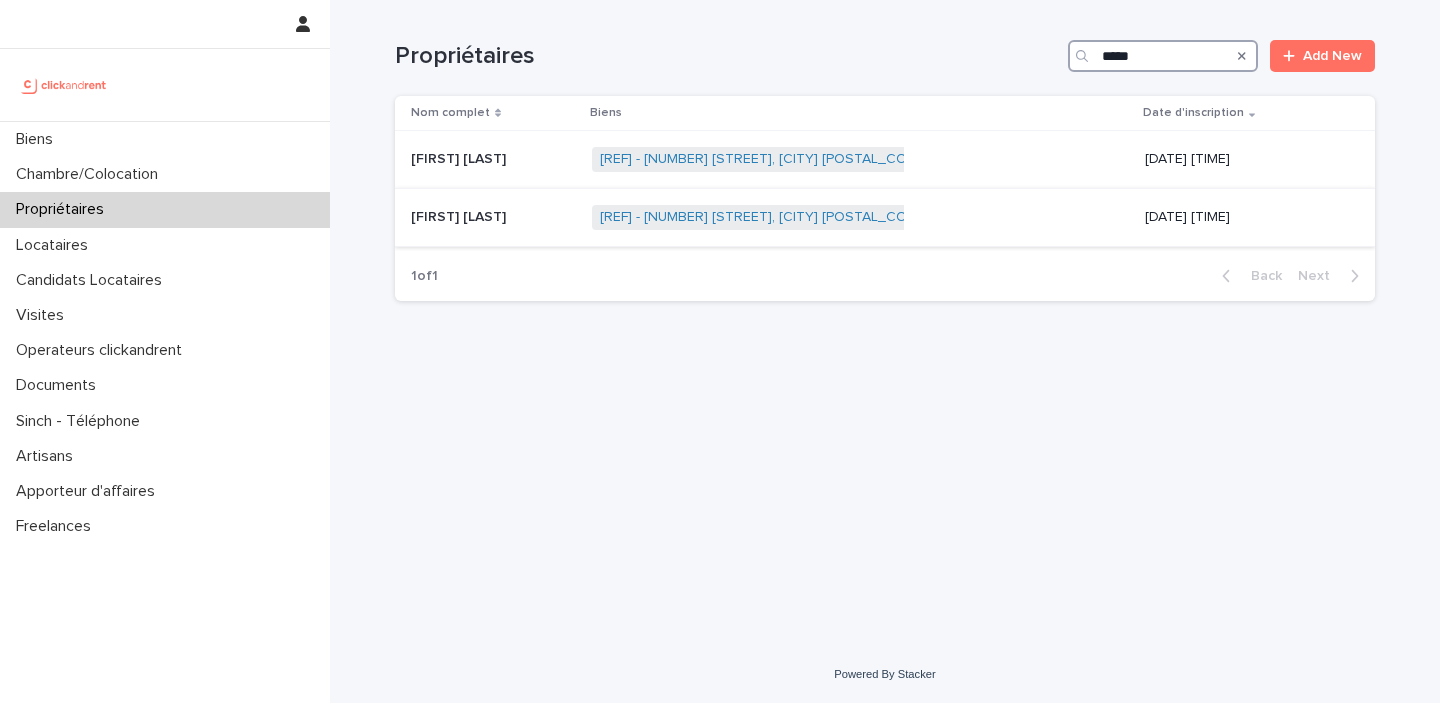 type on "*****" 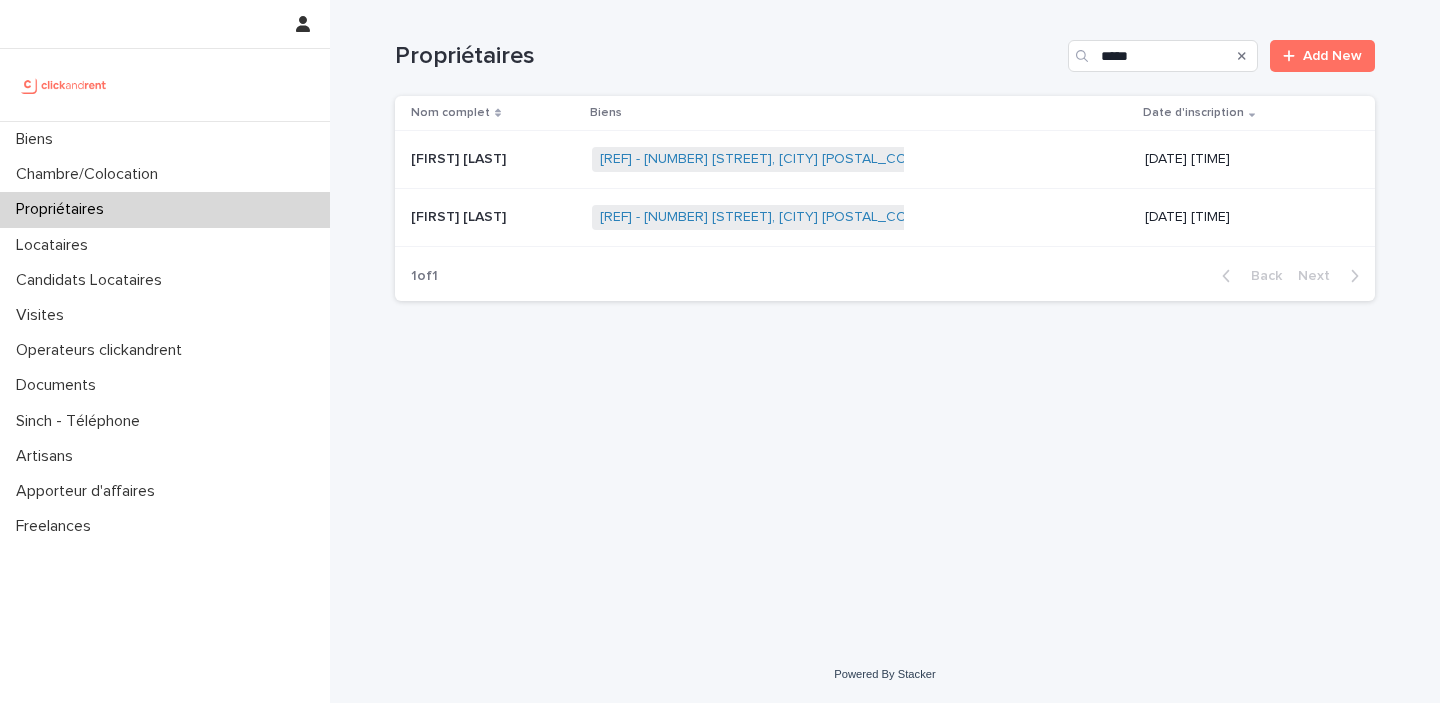 click on "[FIRST] [LAST] [FIRST] [LAST]" at bounding box center [493, 217] 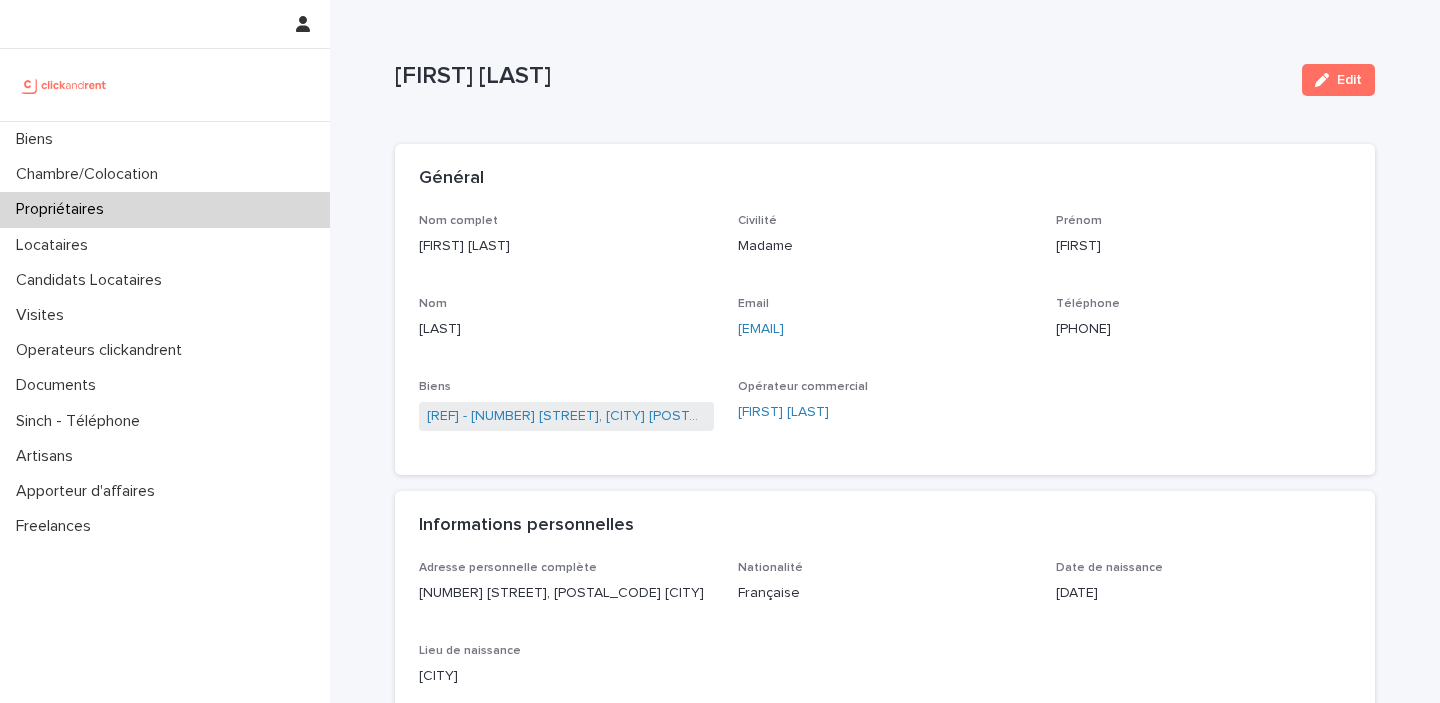 click on "[PHONE]" at bounding box center [1203, 327] 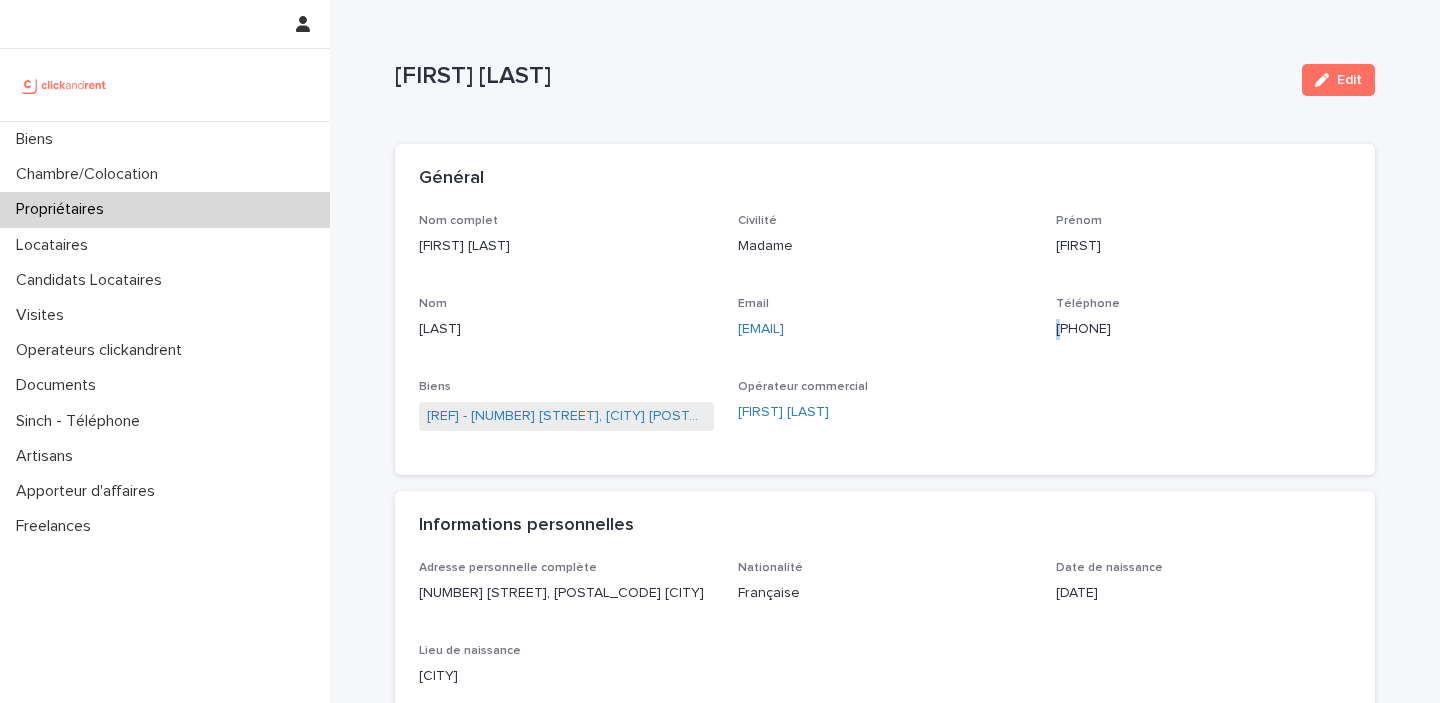 click on "[PHONE]" at bounding box center [1203, 327] 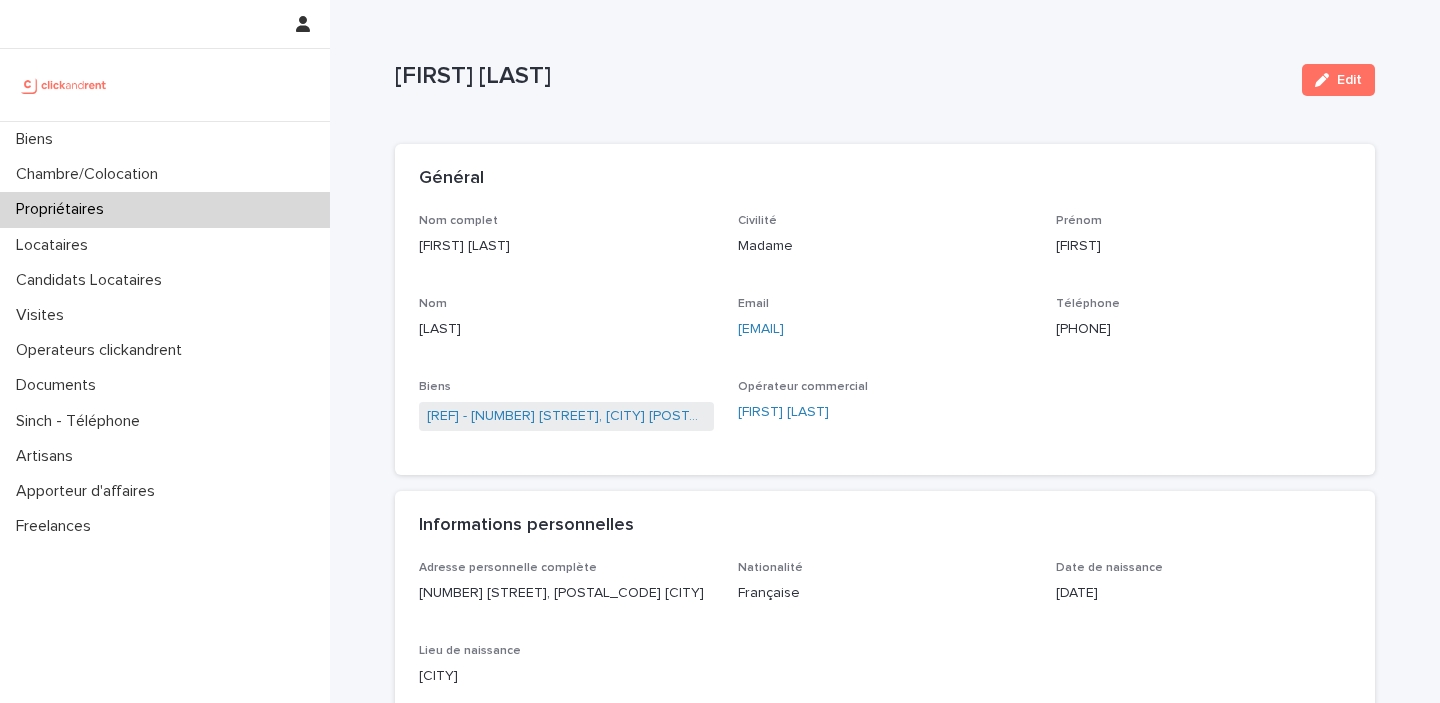 click on "[PHONE]" at bounding box center (1203, 329) 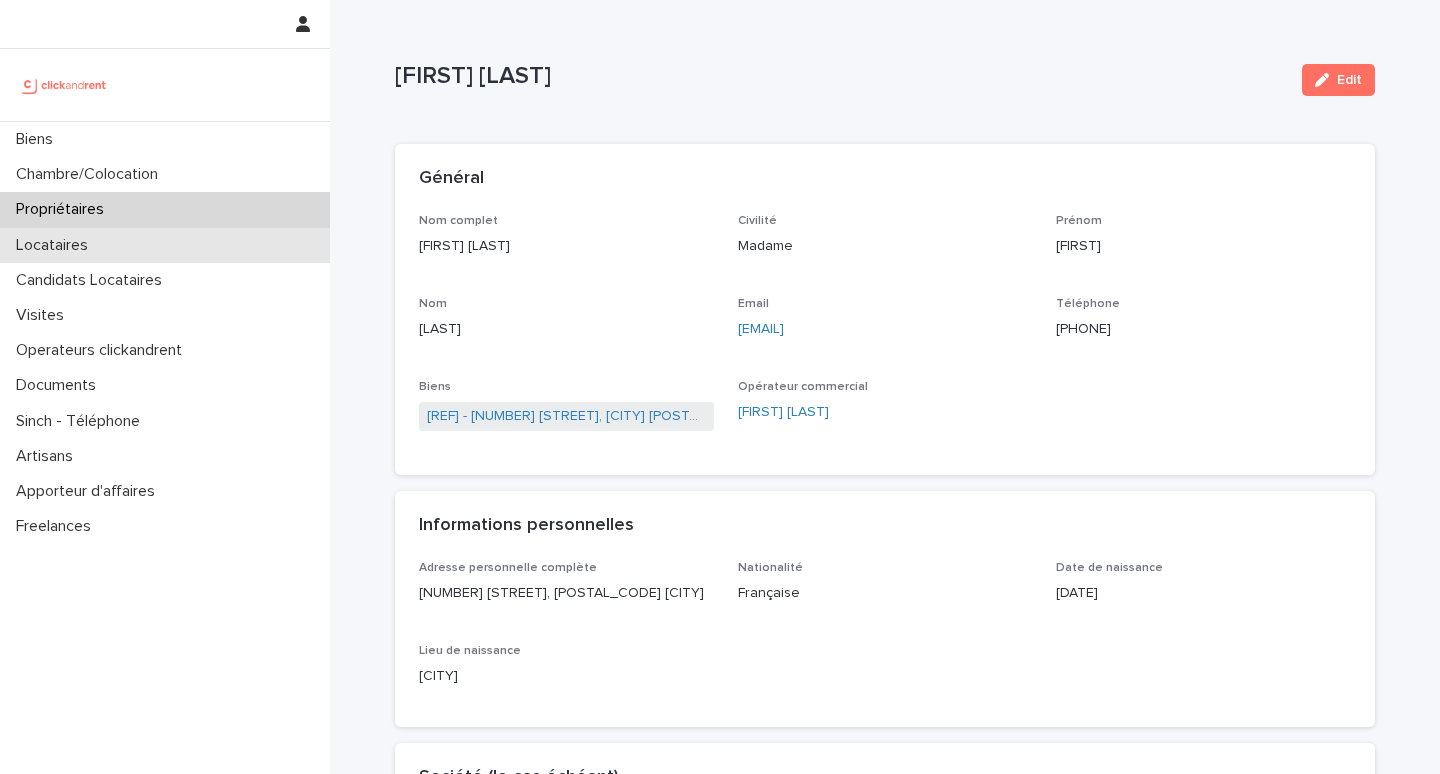 click on "Locataires" at bounding box center (165, 245) 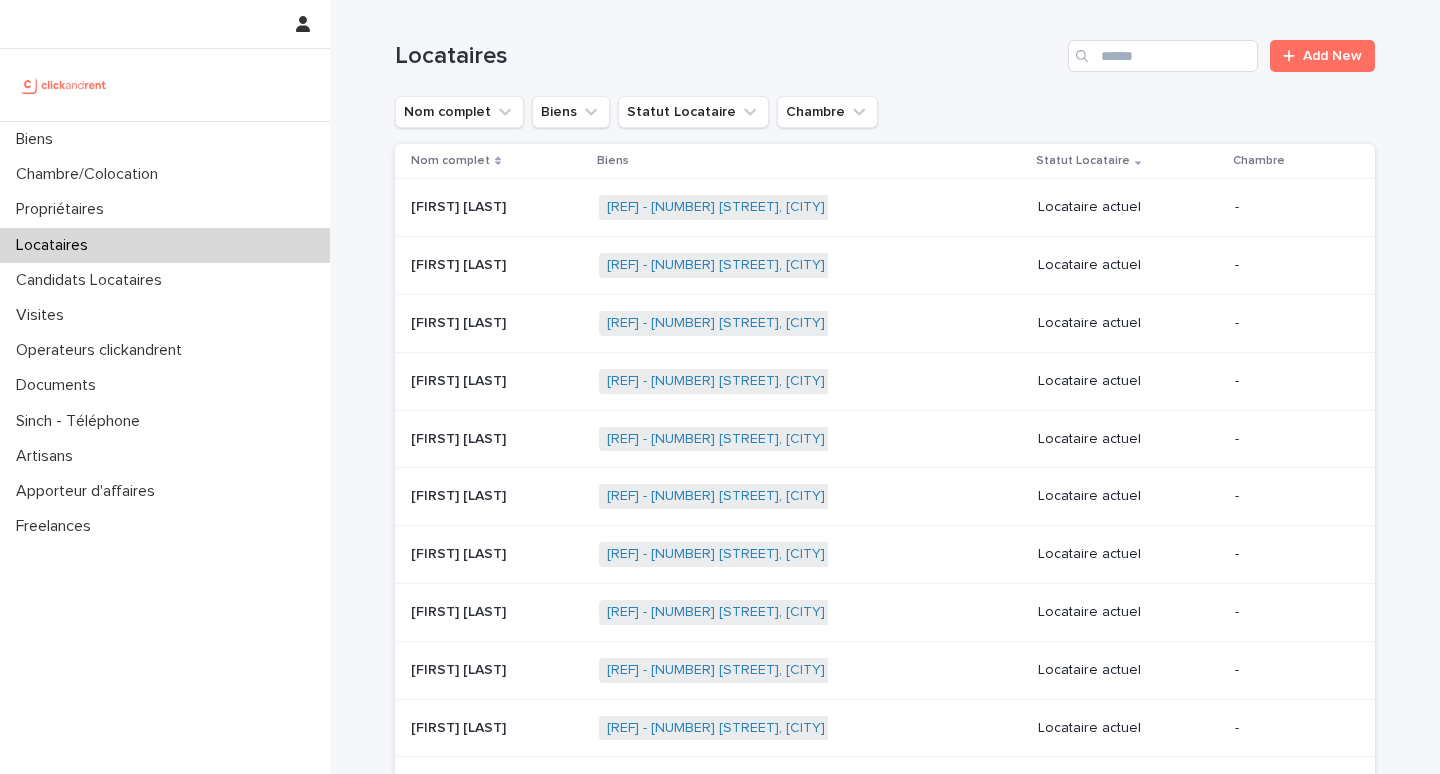 click on "Locataires Add New" at bounding box center [885, 48] 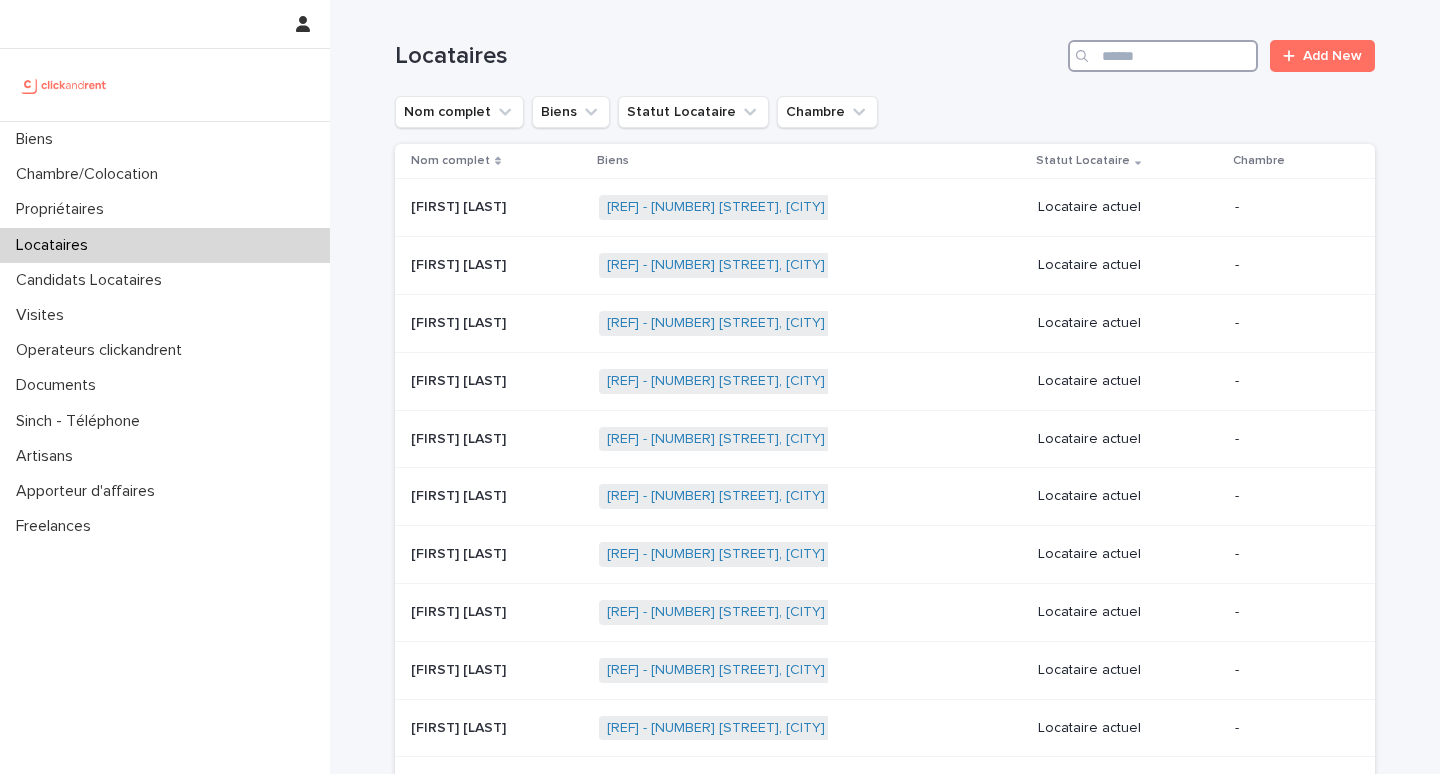 click at bounding box center (1163, 56) 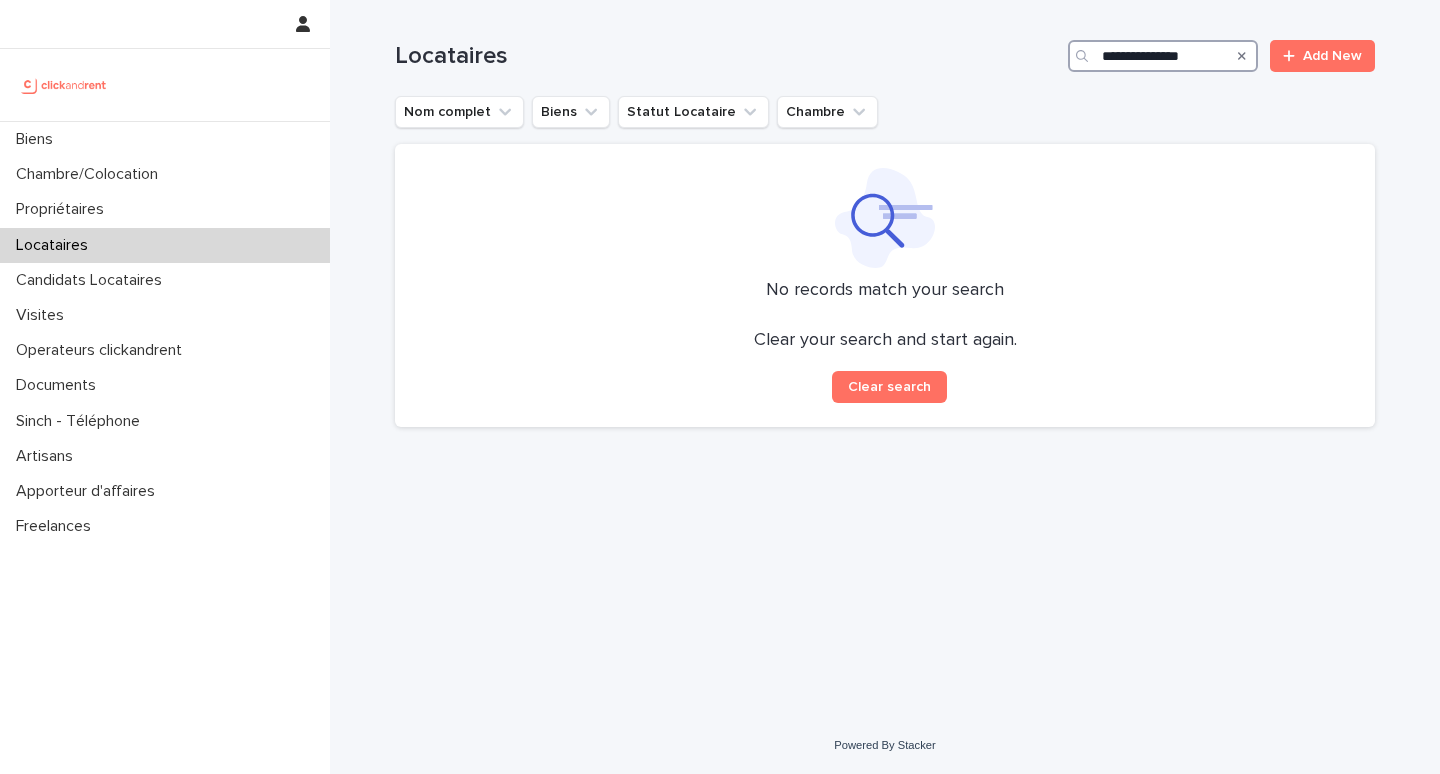 drag, startPoint x: 1146, startPoint y: 57, endPoint x: 1050, endPoint y: 53, distance: 96.0833 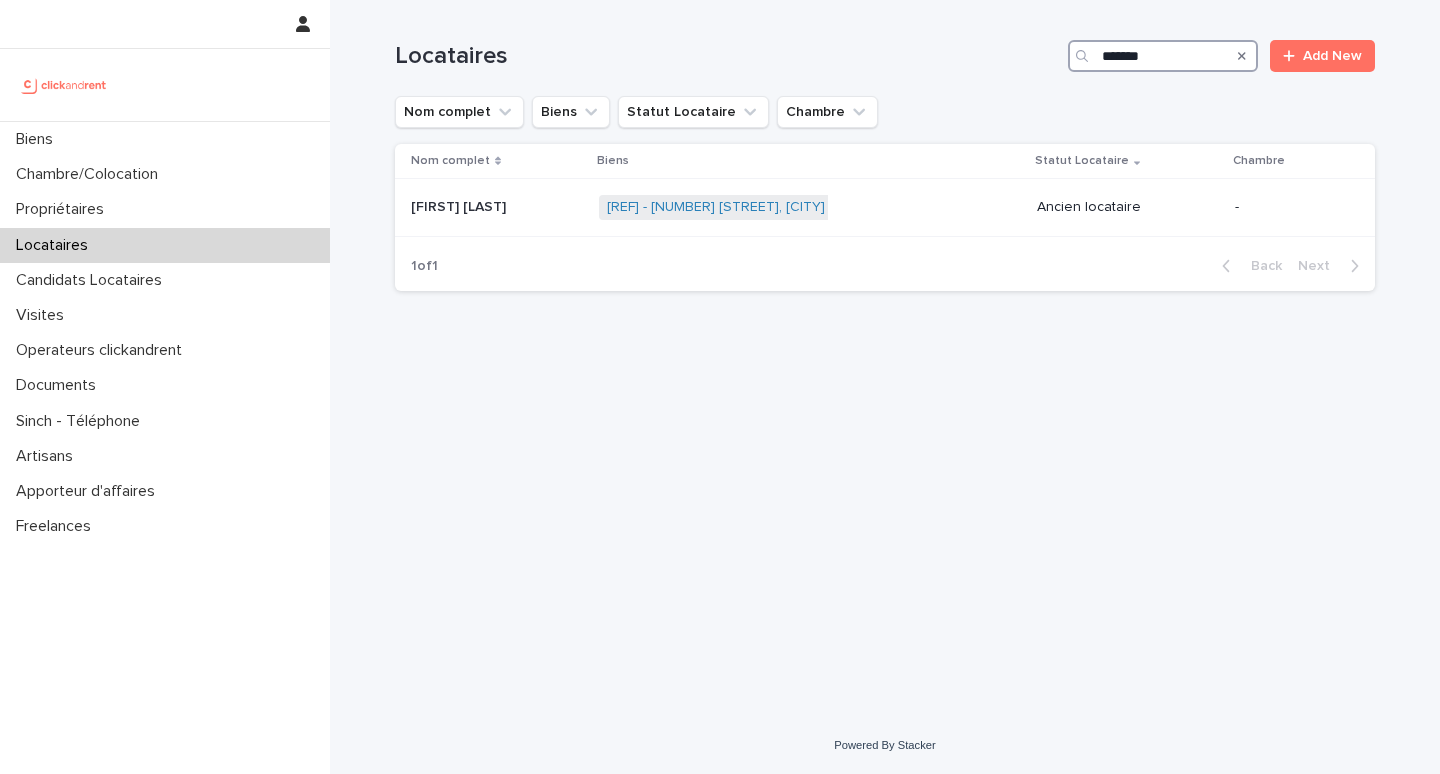 type on "*******" 